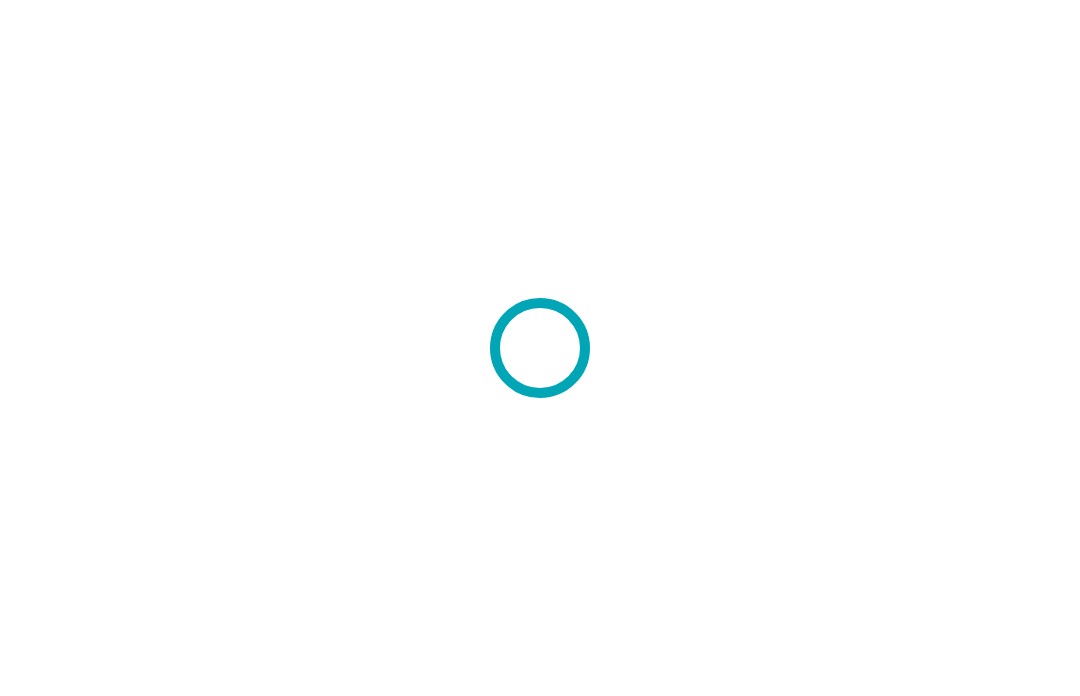 scroll, scrollTop: 0, scrollLeft: 0, axis: both 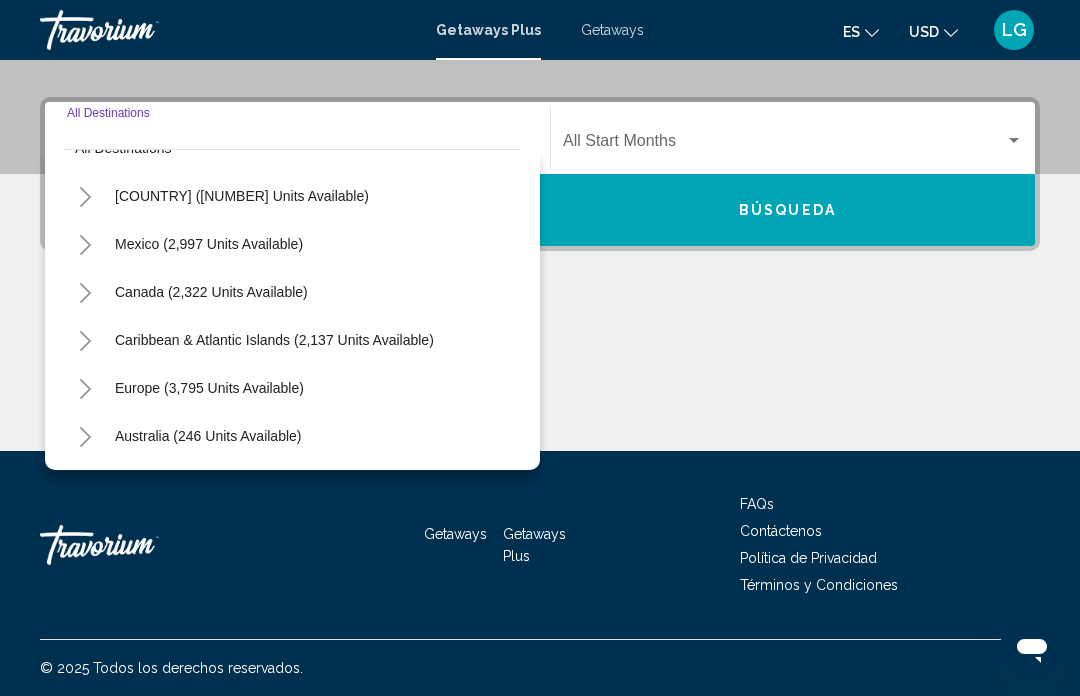 click on "Europe (3,795 units available)" at bounding box center [242, 196] 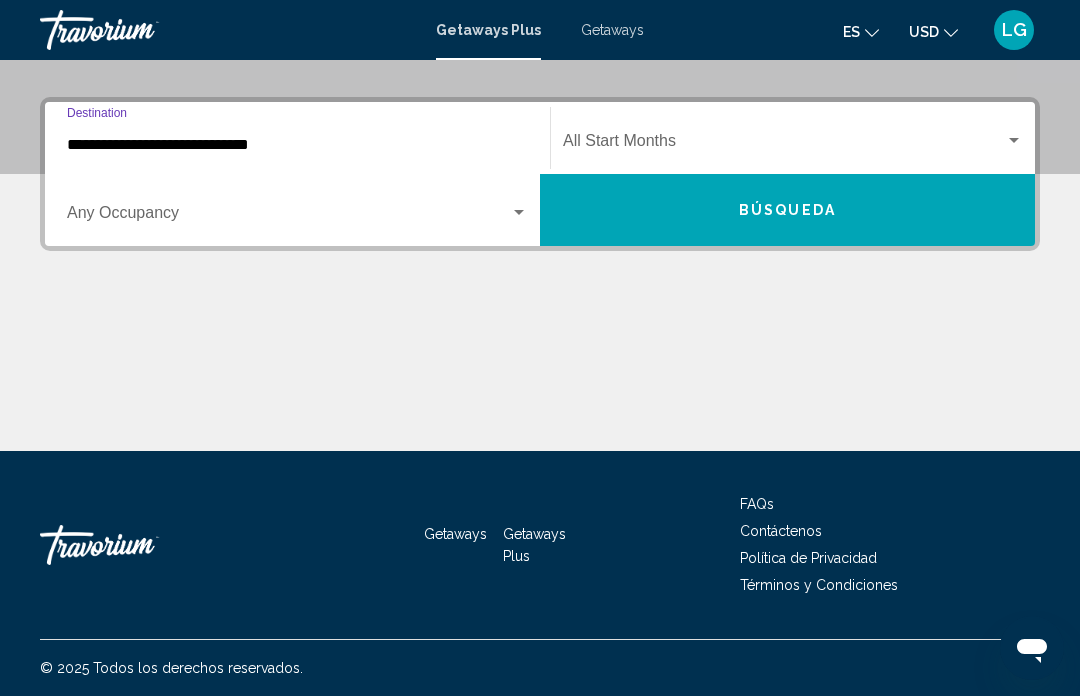 scroll, scrollTop: 383, scrollLeft: 0, axis: vertical 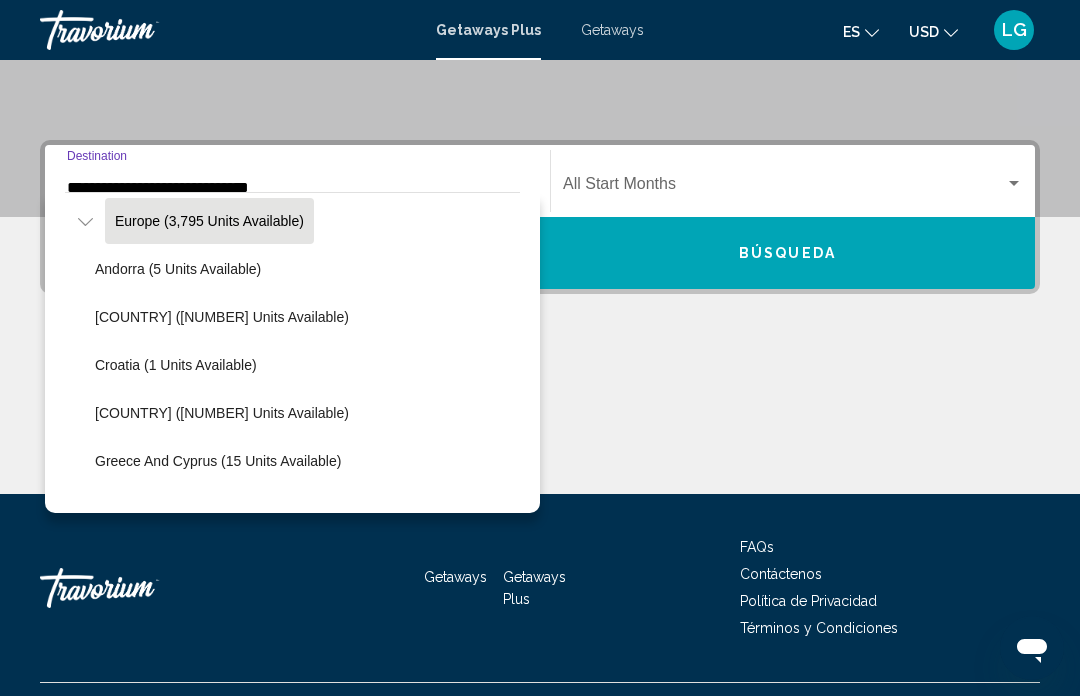 click on "Austria (488 units available)" at bounding box center [178, 269] 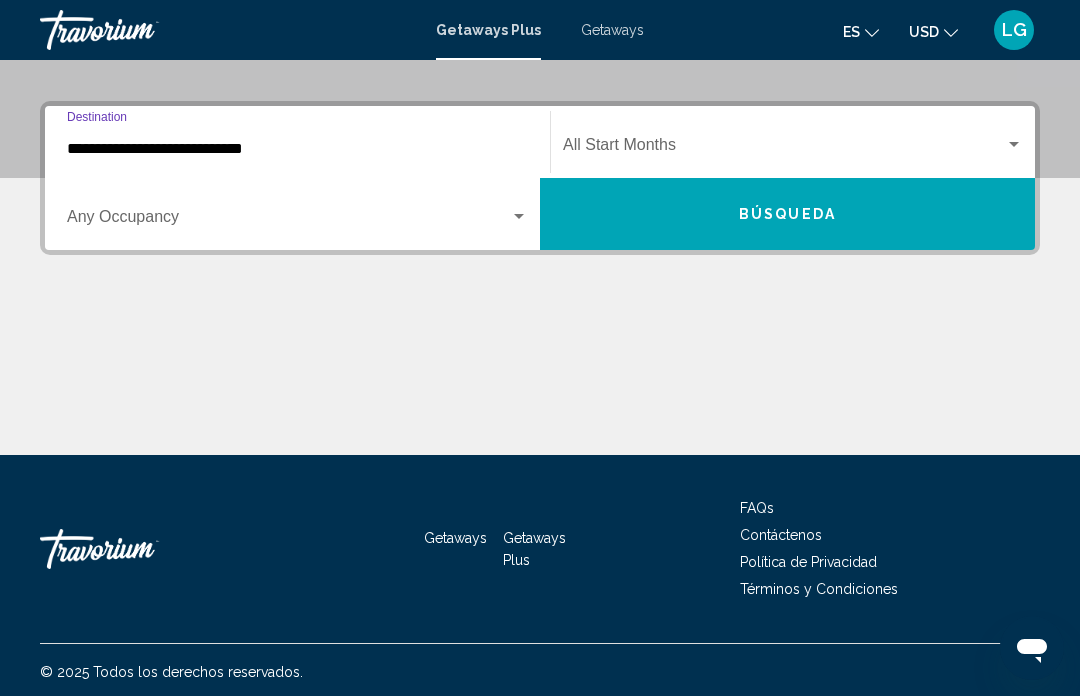 scroll, scrollTop: 426, scrollLeft: 0, axis: vertical 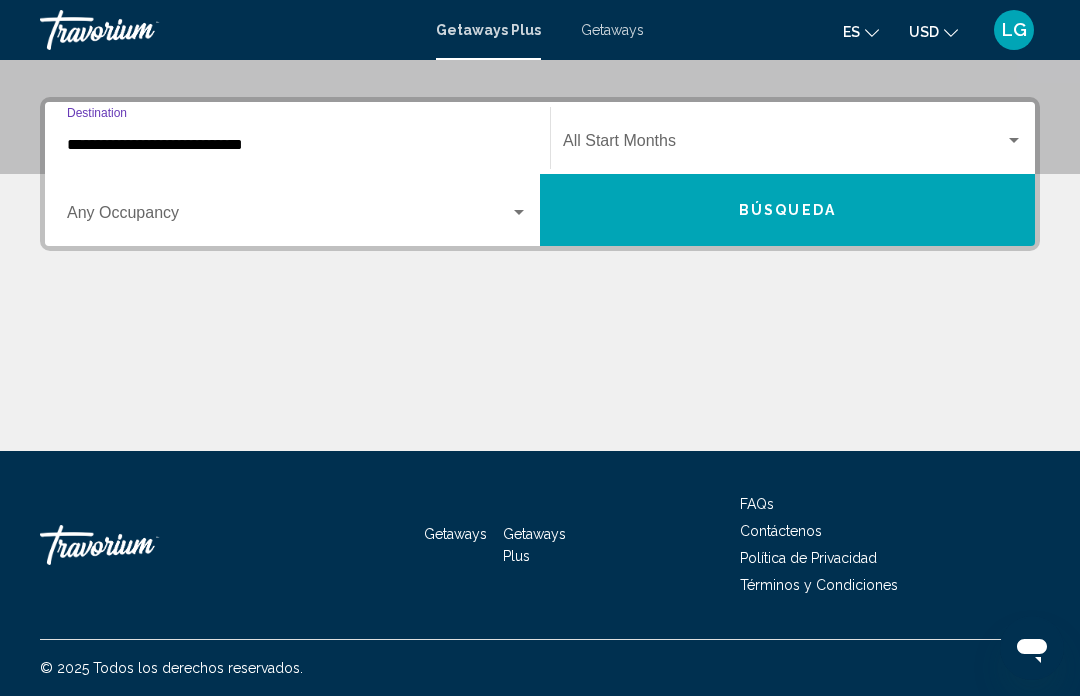 click at bounding box center (784, 145) 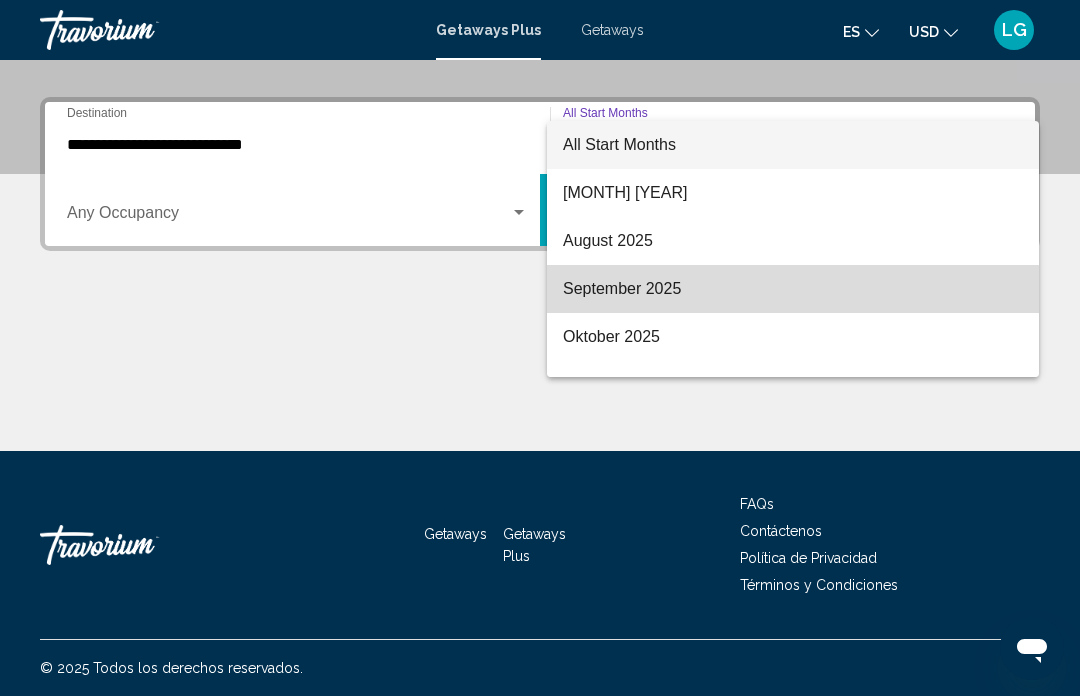 click on "September 2025" at bounding box center [793, 289] 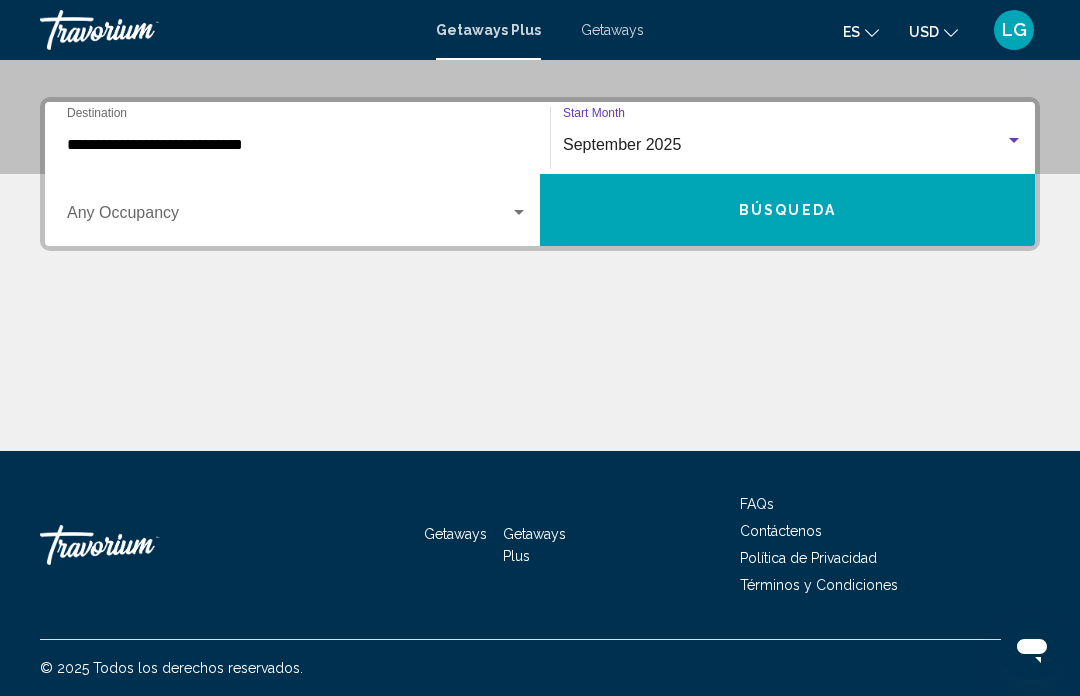 click at bounding box center (519, 212) 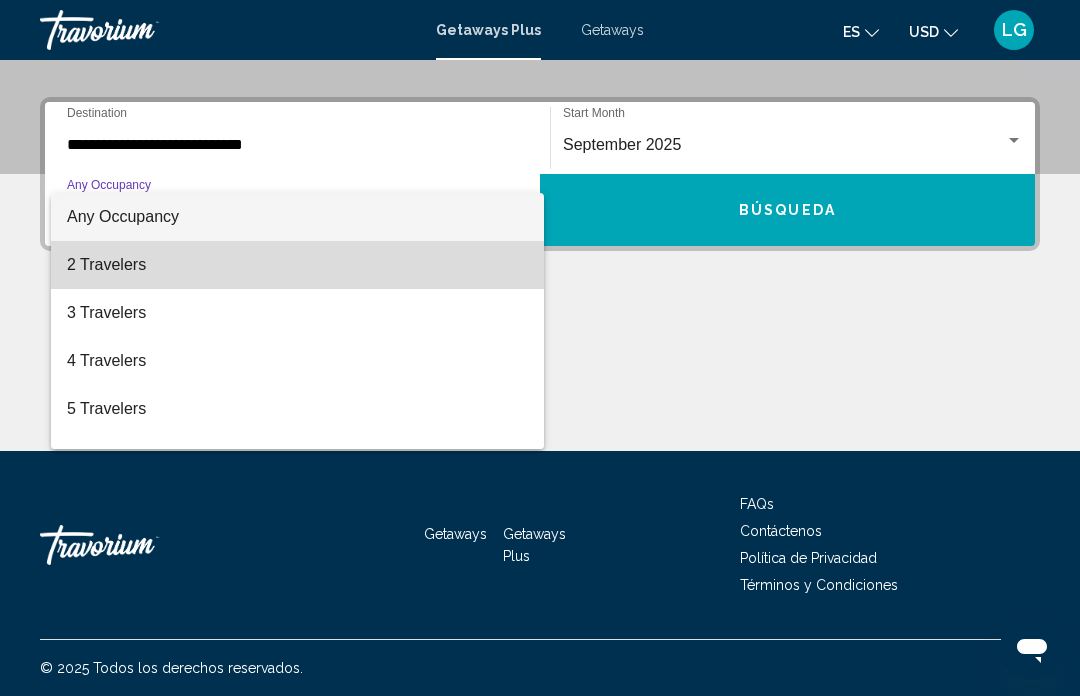 click on "2 Travelers" at bounding box center [297, 265] 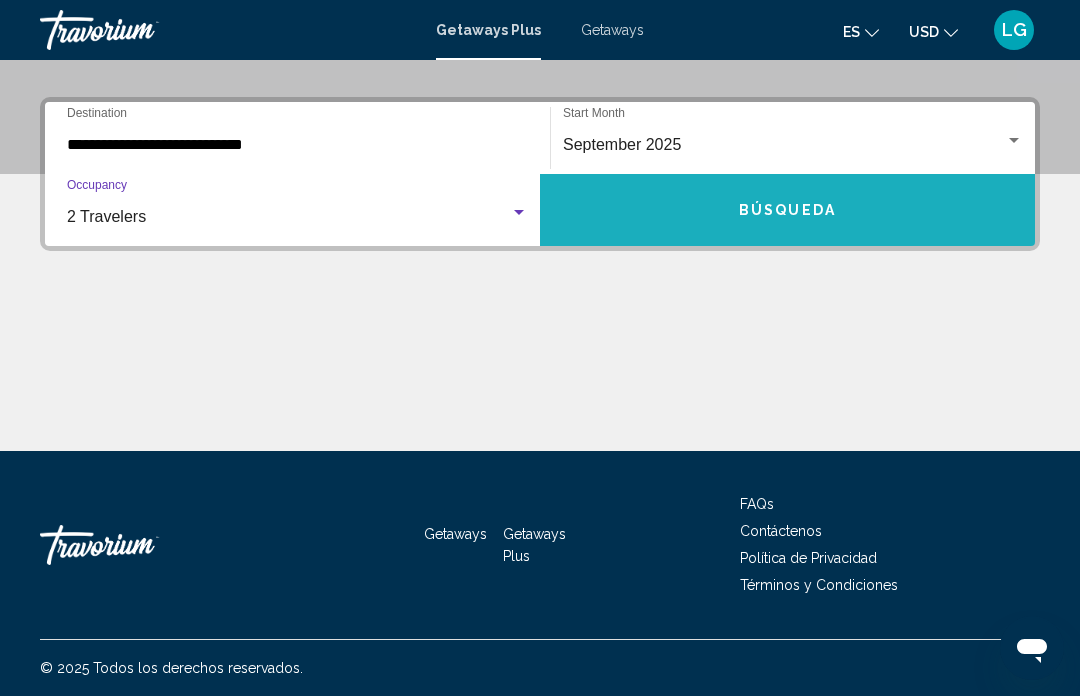click on "Búsqueda" at bounding box center [787, 211] 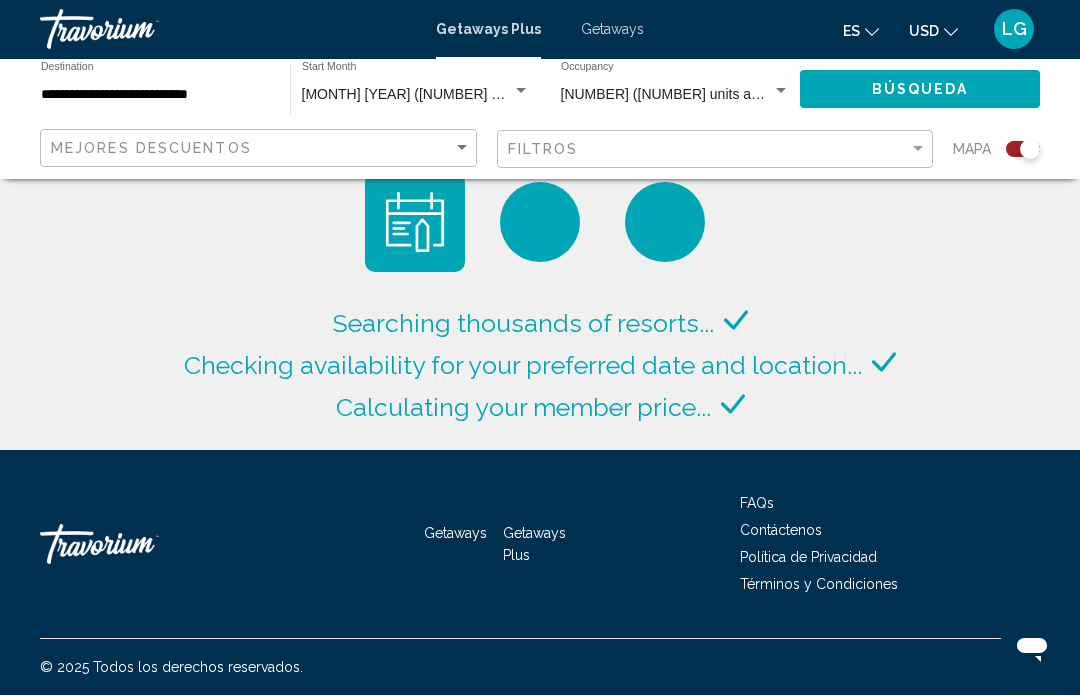 scroll, scrollTop: 70, scrollLeft: 0, axis: vertical 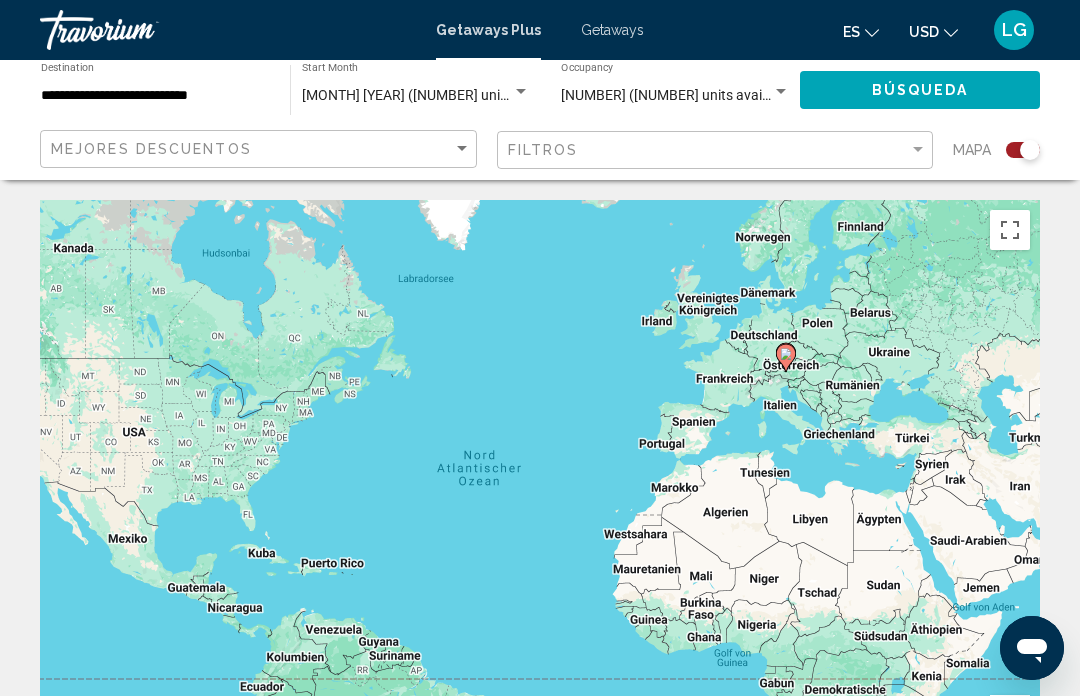 click on "septiembre 2025 (119 units available)" at bounding box center [416, 96] 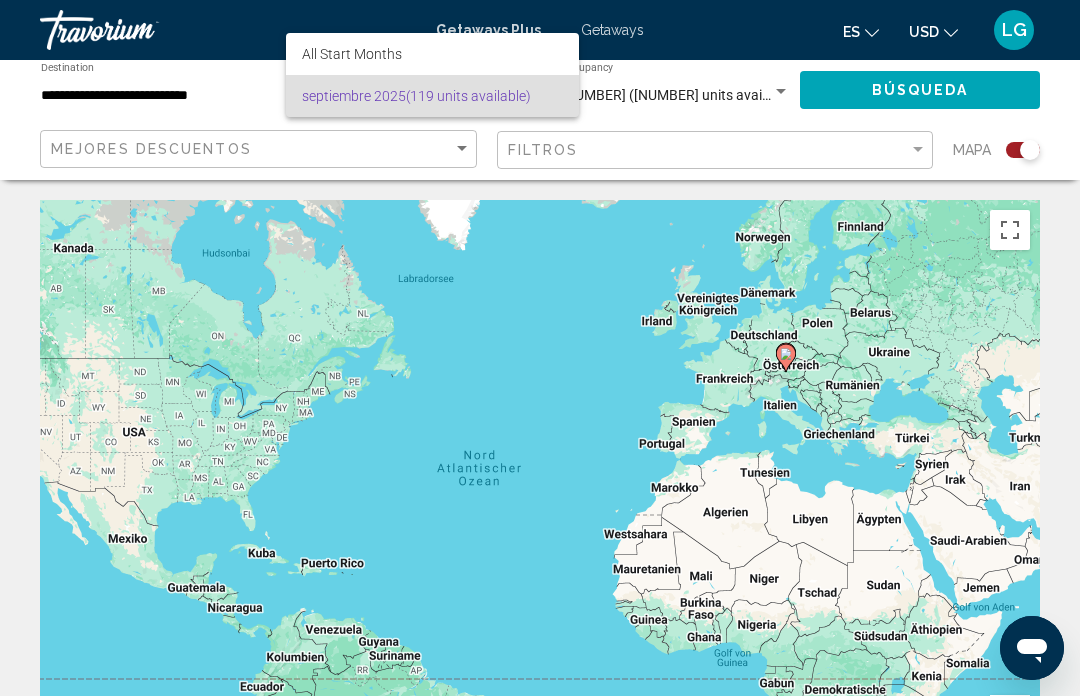 click at bounding box center (540, 348) 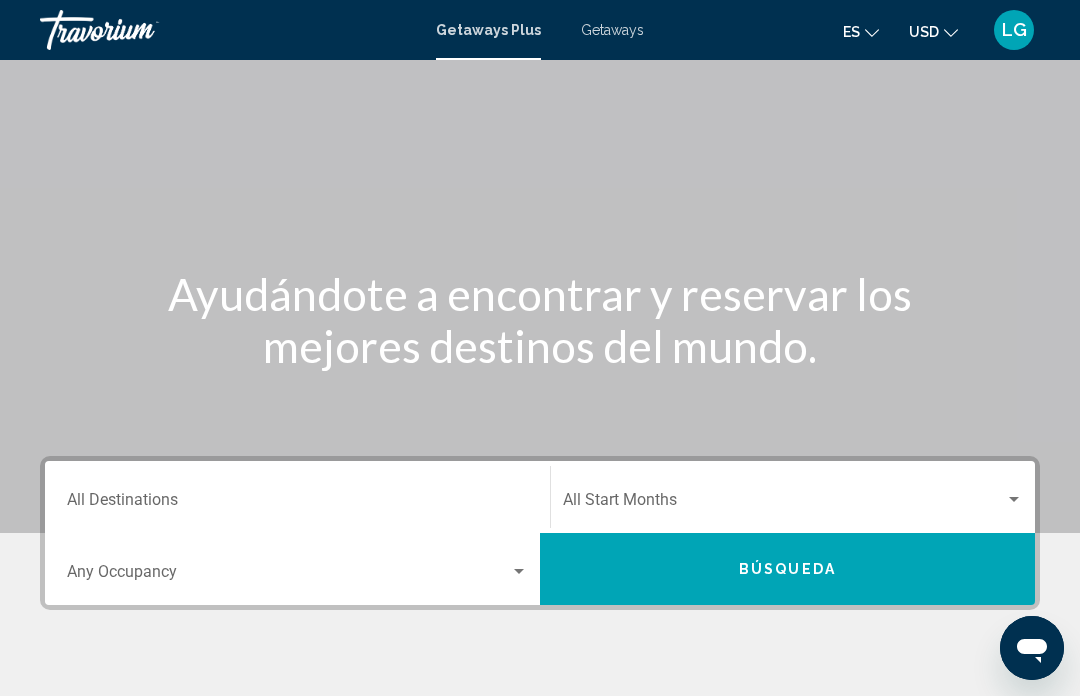 click on "Destination All Destinations" at bounding box center (297, 504) 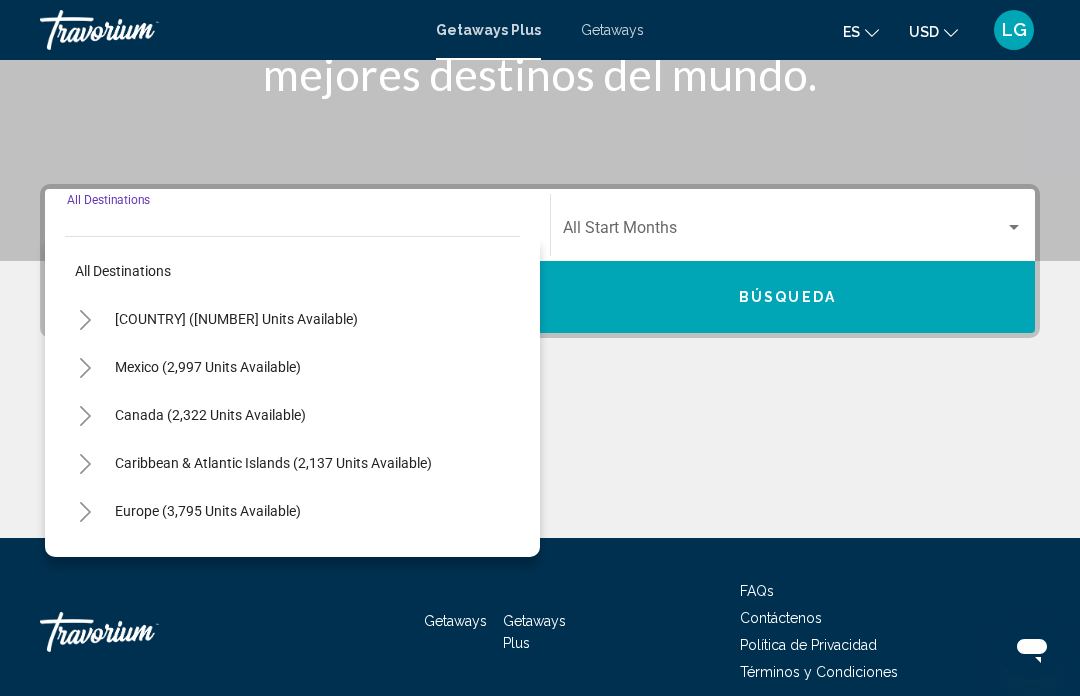scroll, scrollTop: 357, scrollLeft: 0, axis: vertical 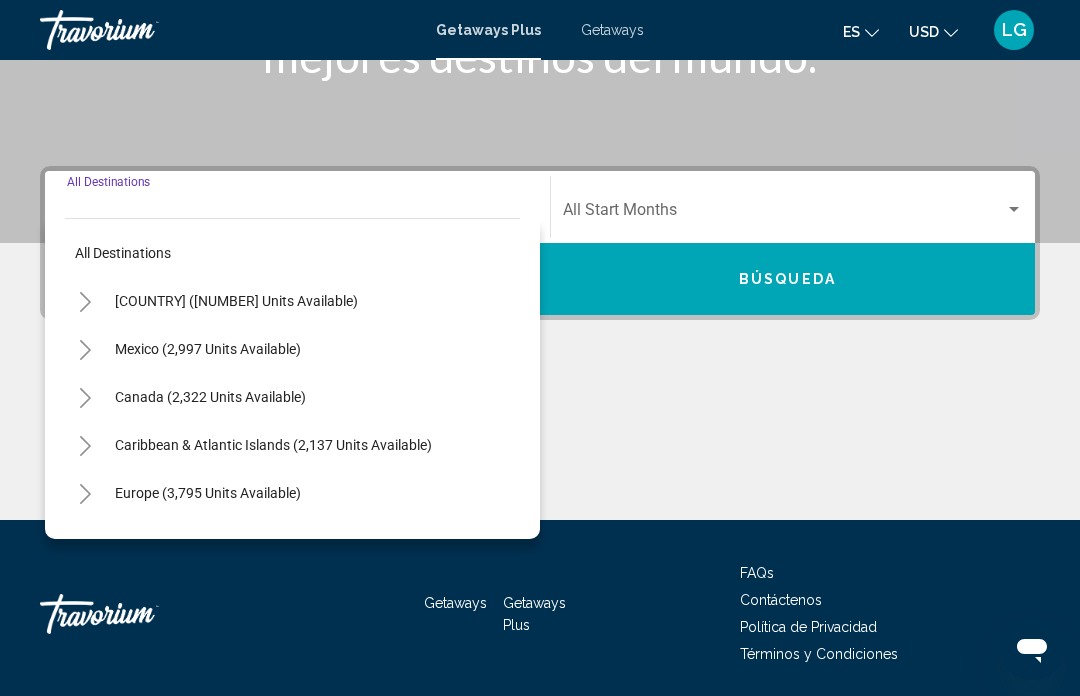 click on "Europe (3,795 units available)" at bounding box center [236, 301] 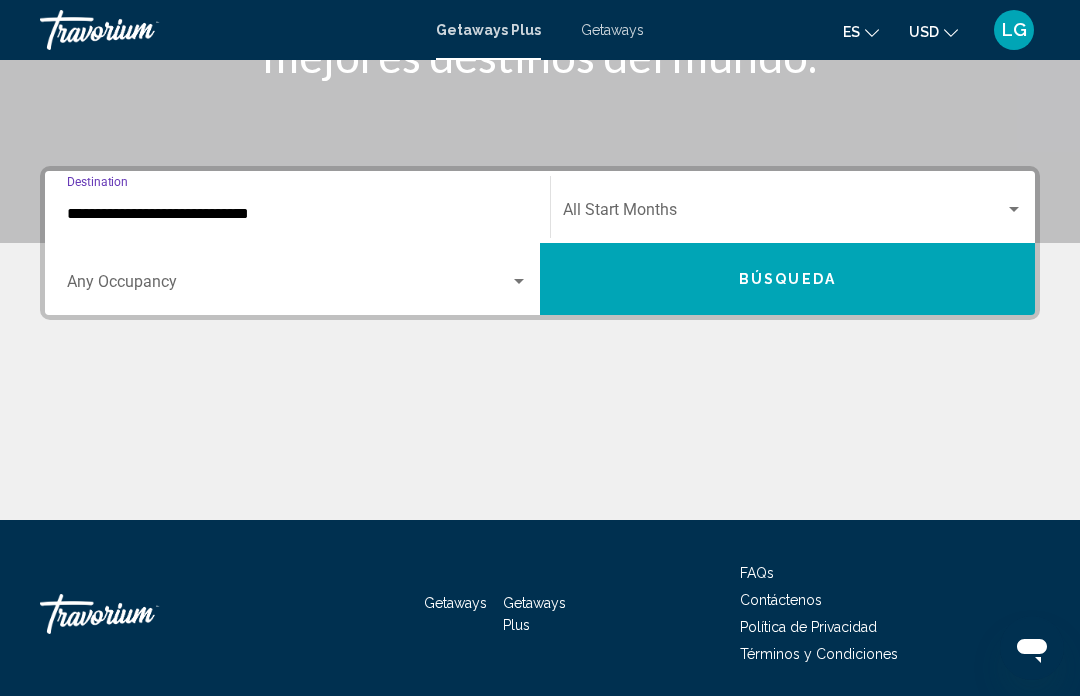 click at bounding box center (784, 214) 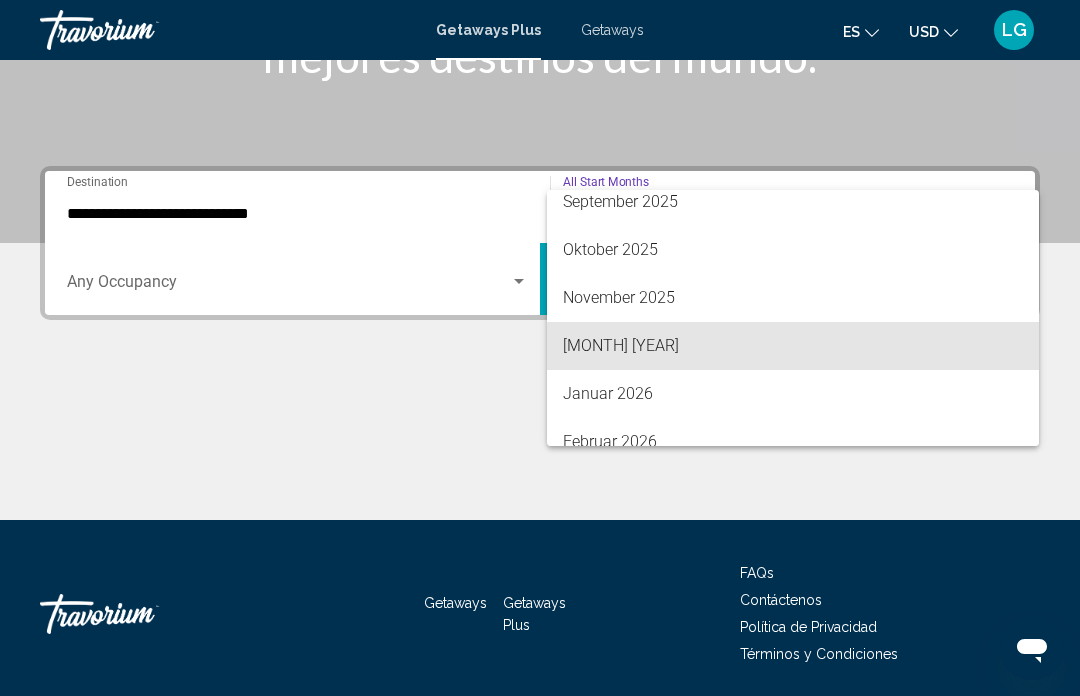 scroll, scrollTop: 159, scrollLeft: 0, axis: vertical 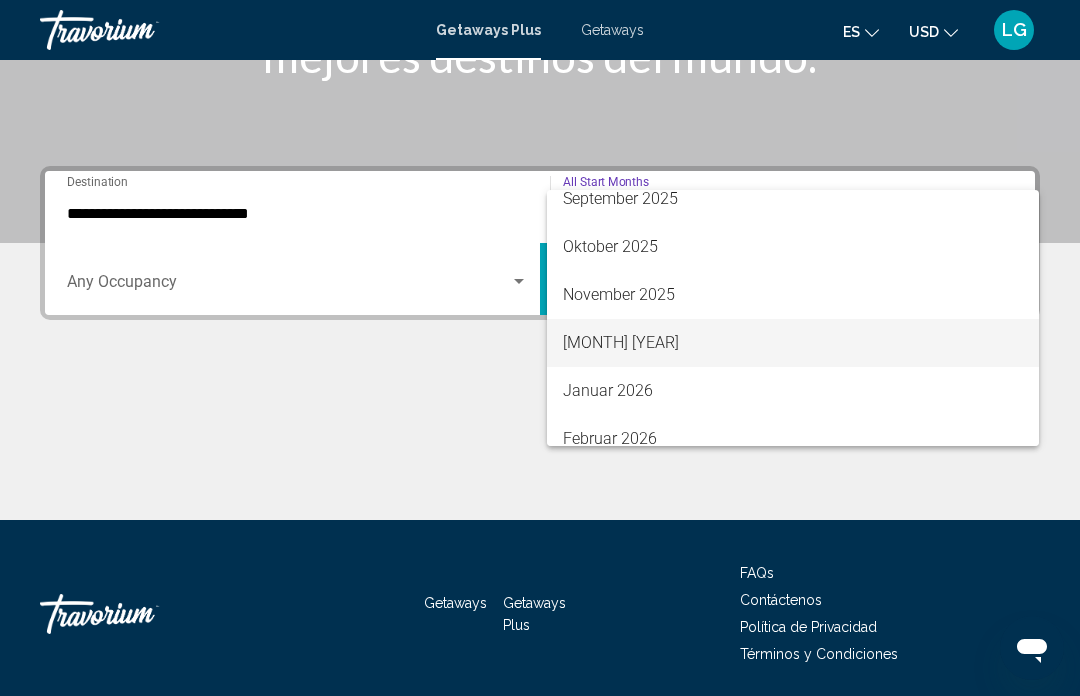 click on "Dezember 2025" at bounding box center (793, 343) 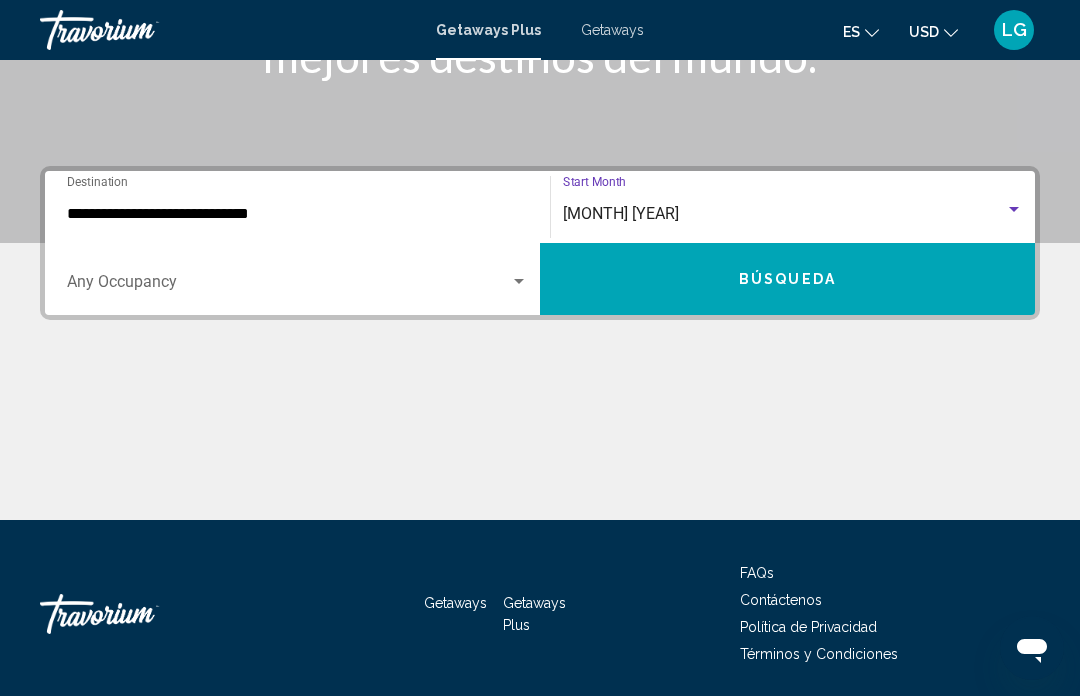 click at bounding box center [288, 286] 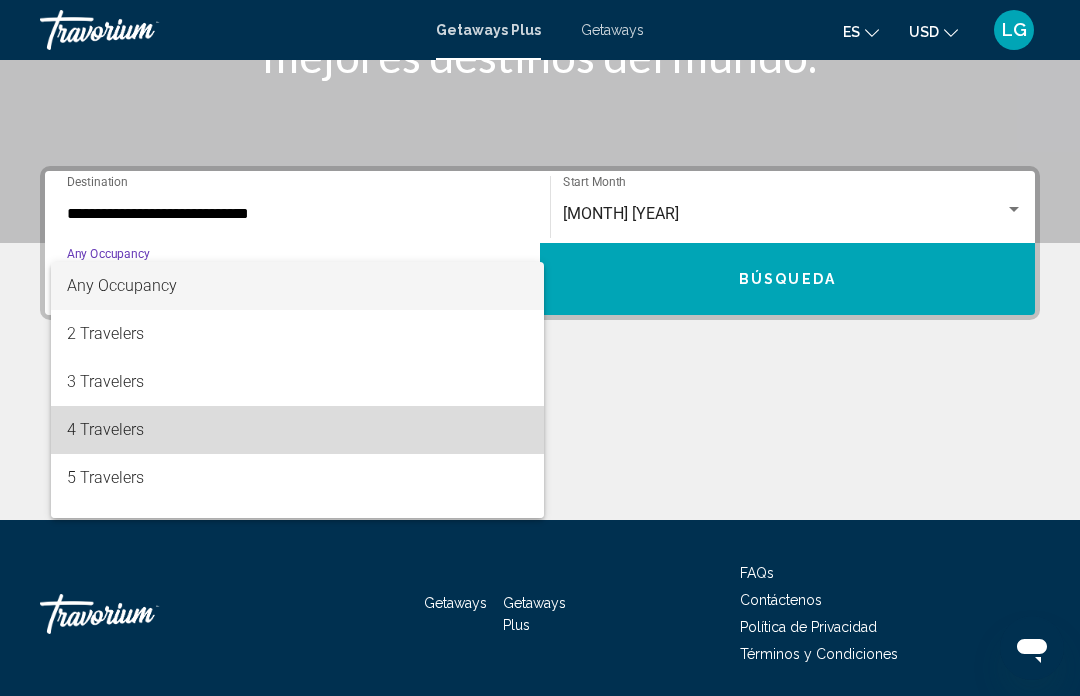 click on "4 Travelers" at bounding box center [297, 430] 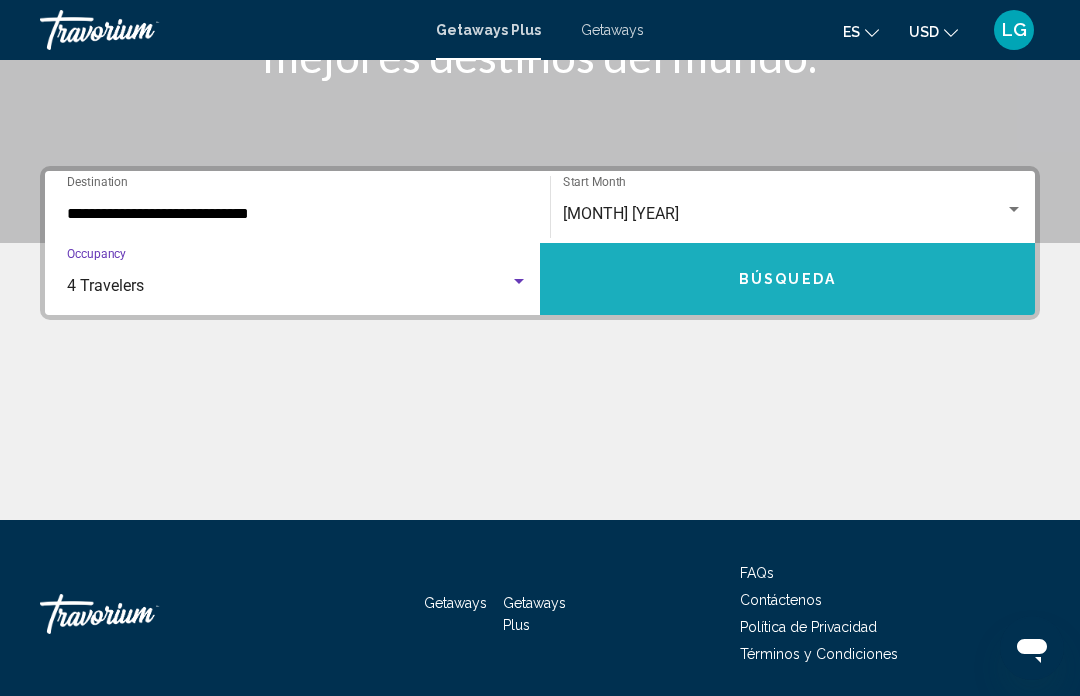 click on "Búsqueda" at bounding box center [787, 280] 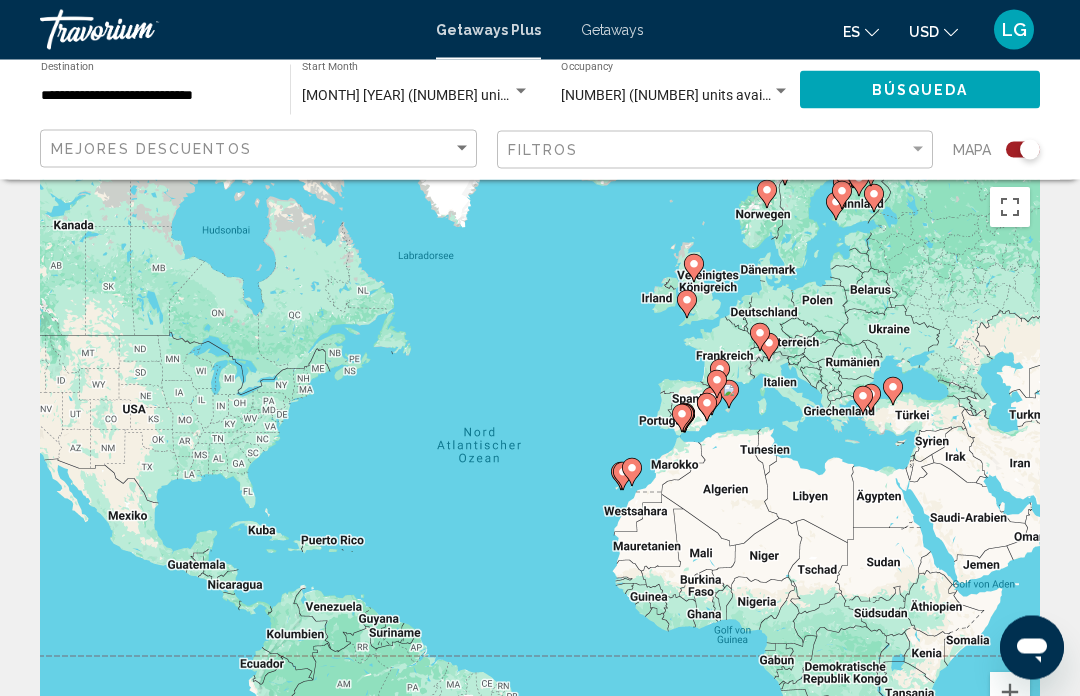 scroll, scrollTop: 0, scrollLeft: 0, axis: both 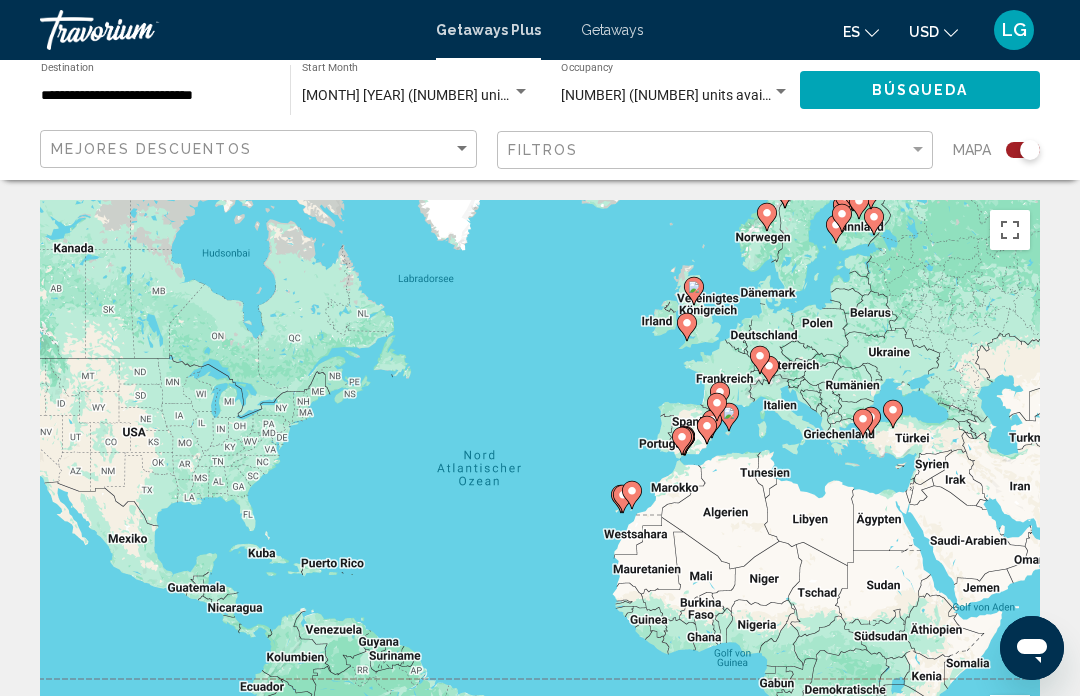 click on "**********" at bounding box center (155, 96) 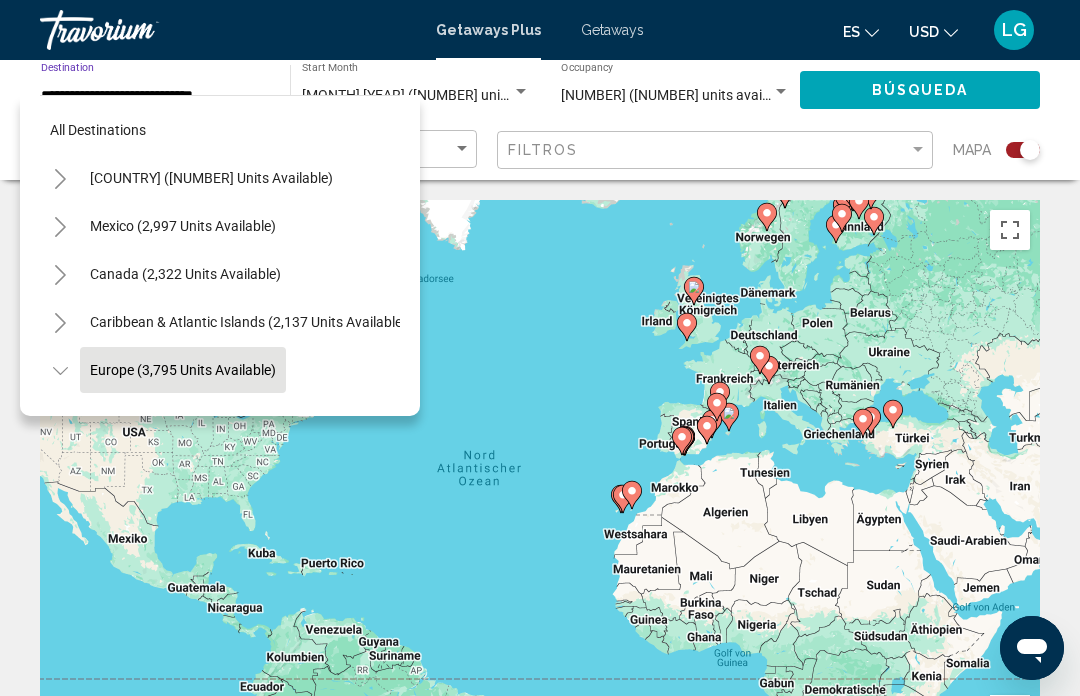 scroll, scrollTop: 119, scrollLeft: 0, axis: vertical 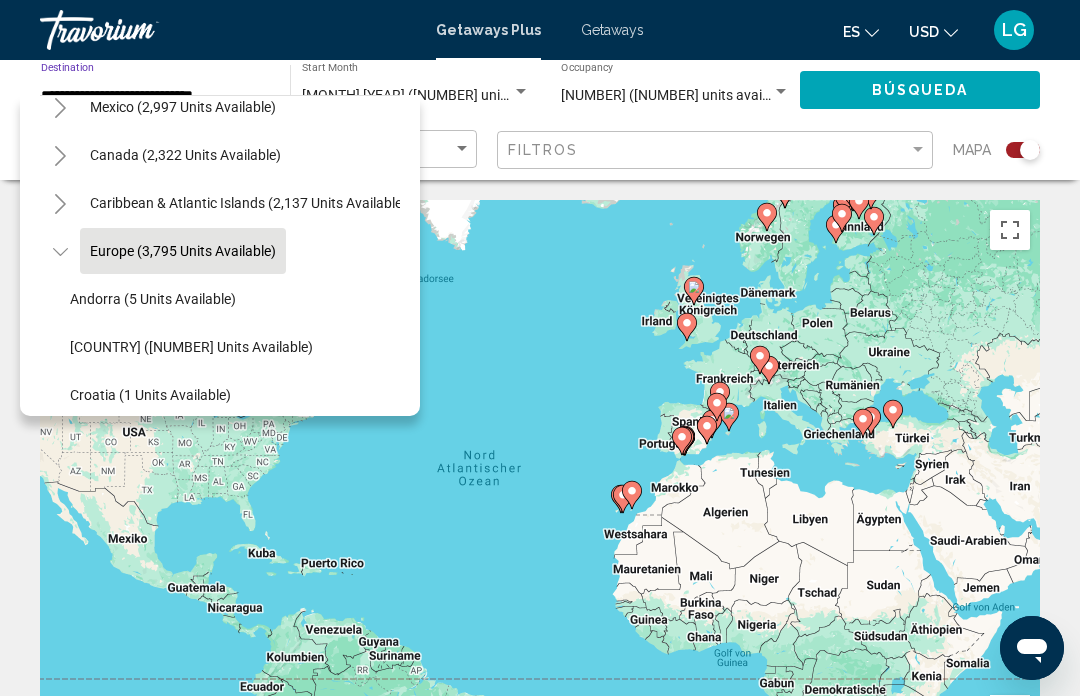 click on "Europe (3,795 units available)" at bounding box center [183, 251] 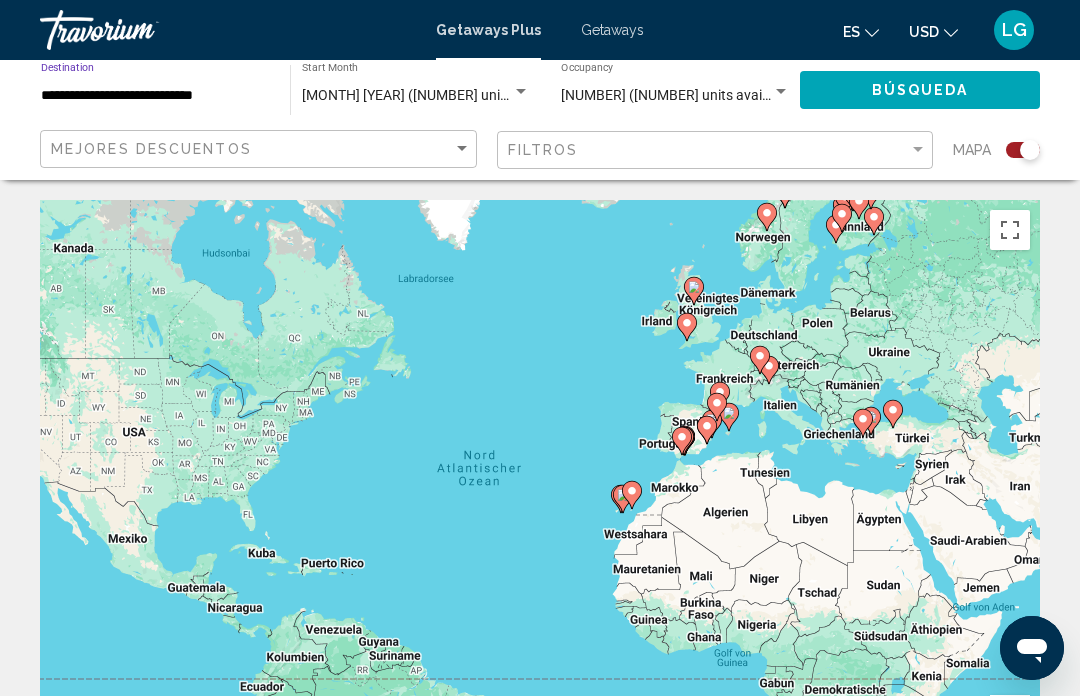 click on "**********" at bounding box center [155, 96] 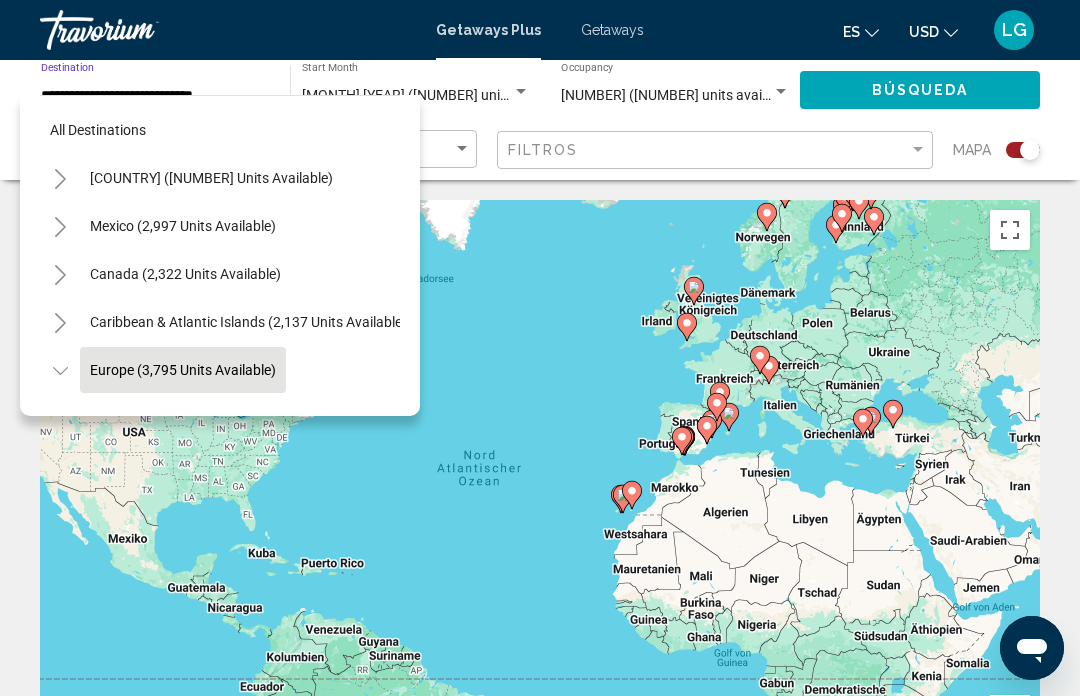 scroll, scrollTop: 119, scrollLeft: 0, axis: vertical 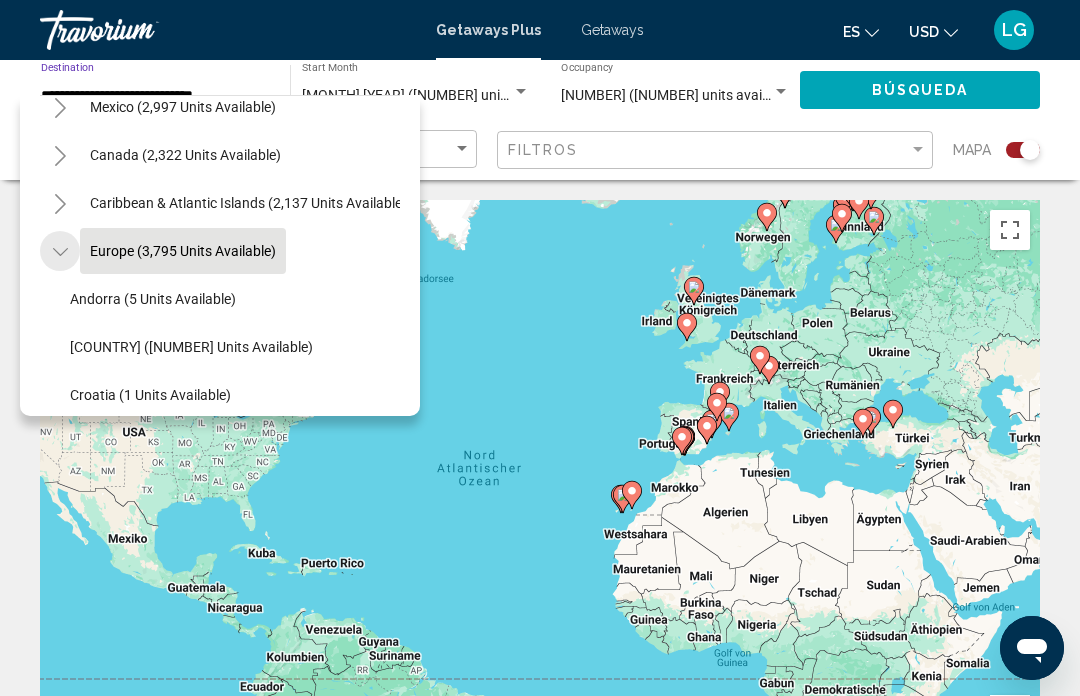 click at bounding box center [60, 252] 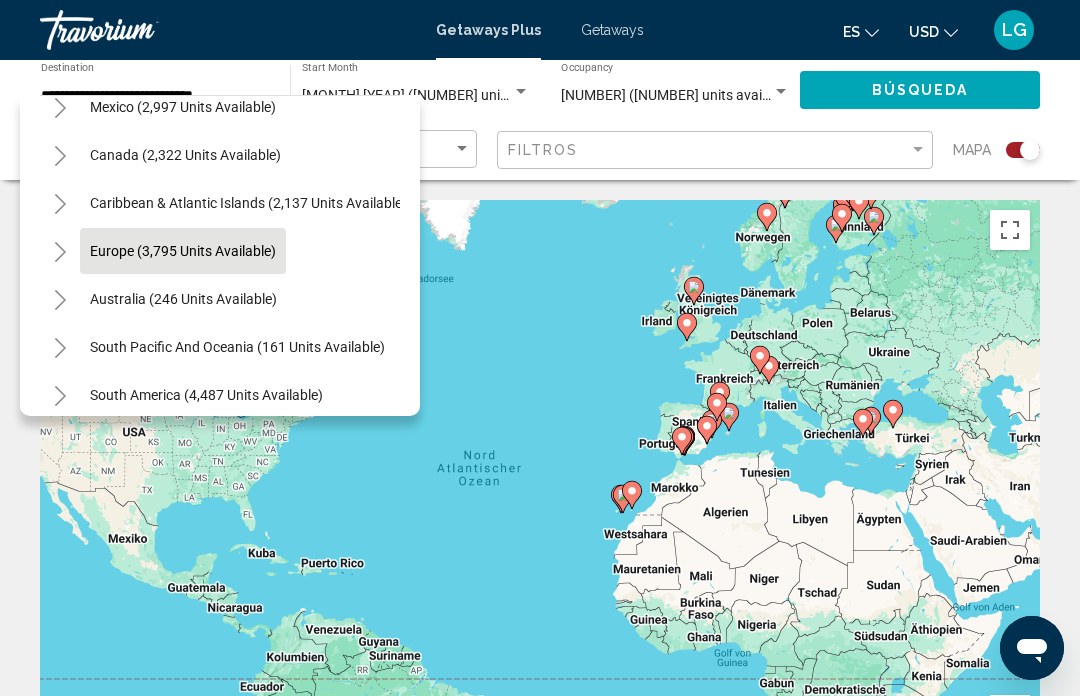 click on "Europe (3,795 units available)" at bounding box center [183, 251] 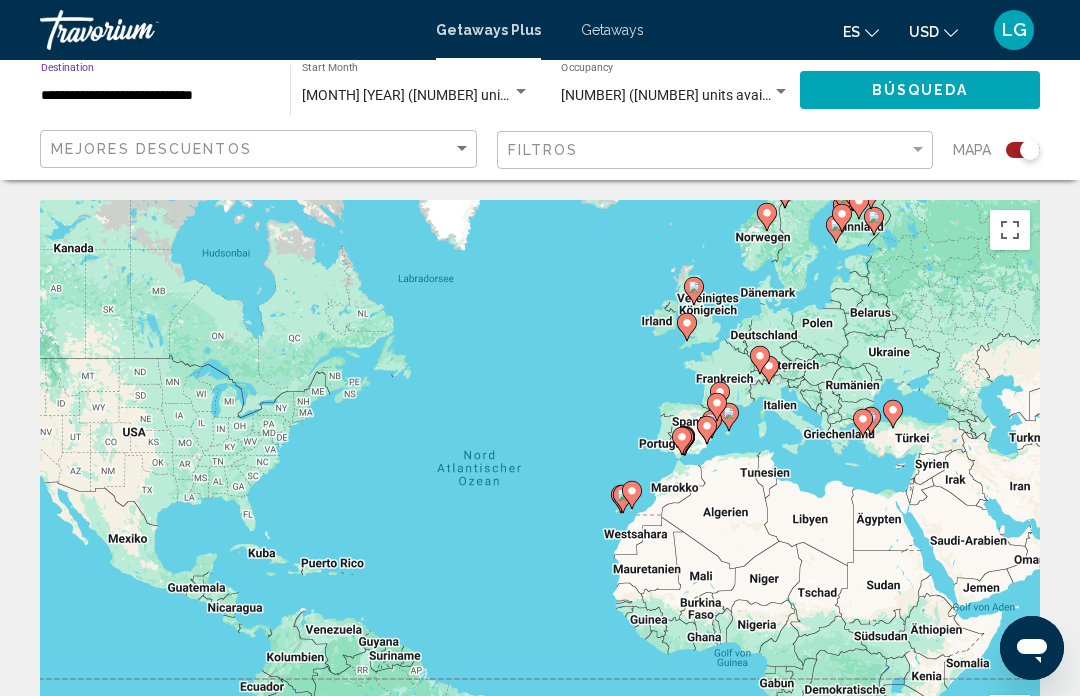 click on "**********" at bounding box center [155, 96] 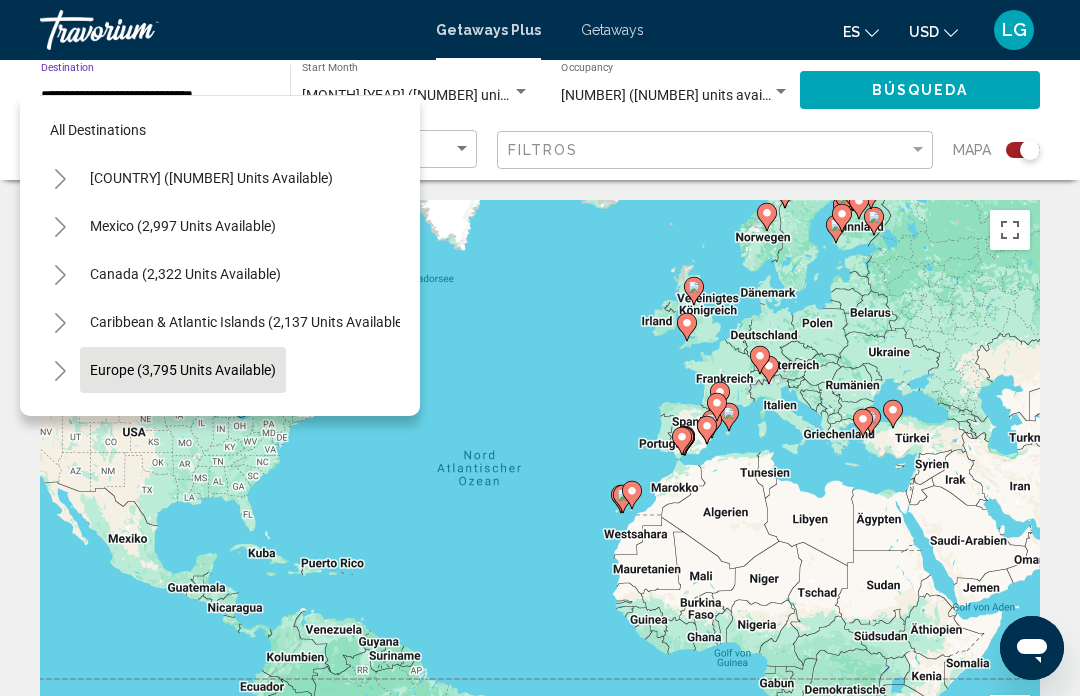scroll, scrollTop: 119, scrollLeft: 0, axis: vertical 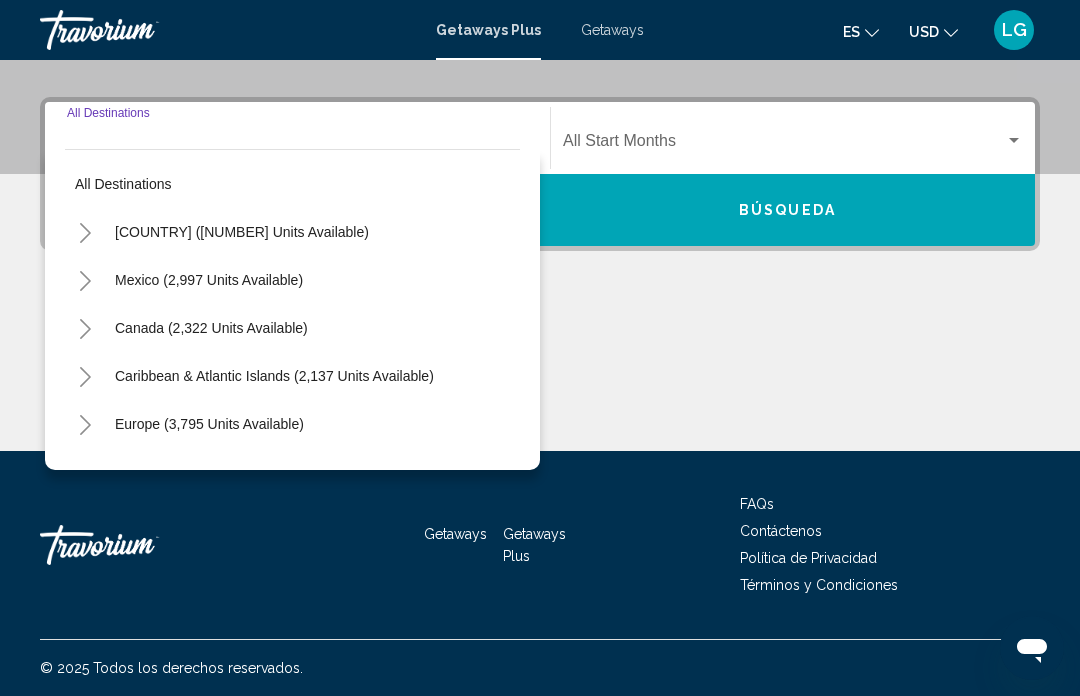 click at bounding box center [85, 425] 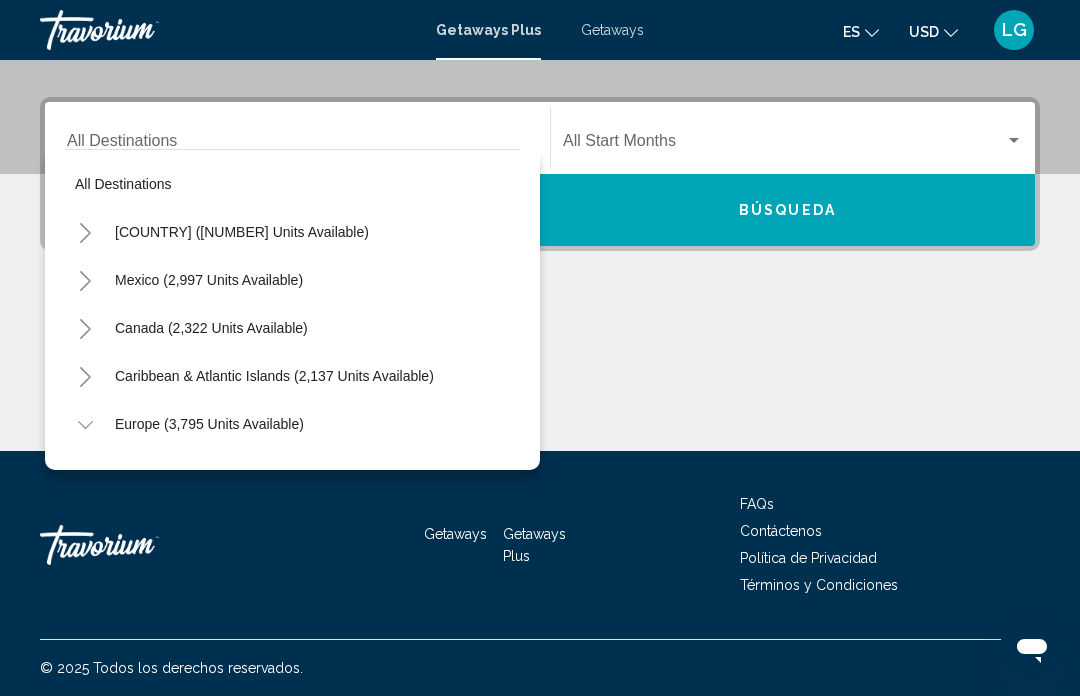 click at bounding box center [784, 145] 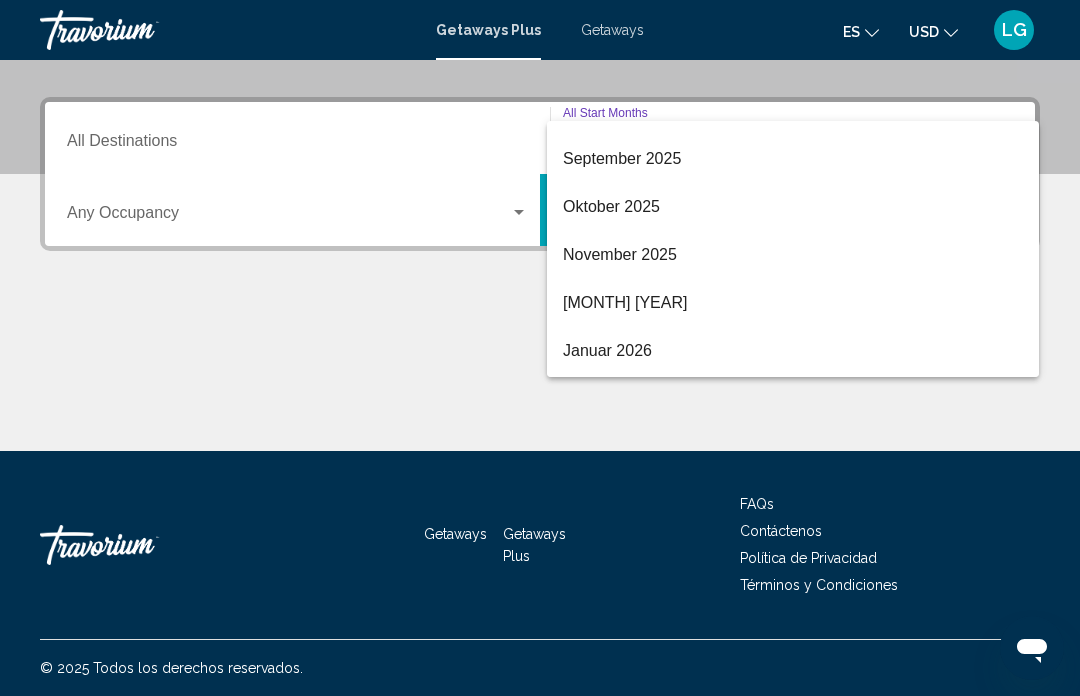 scroll, scrollTop: 137, scrollLeft: 0, axis: vertical 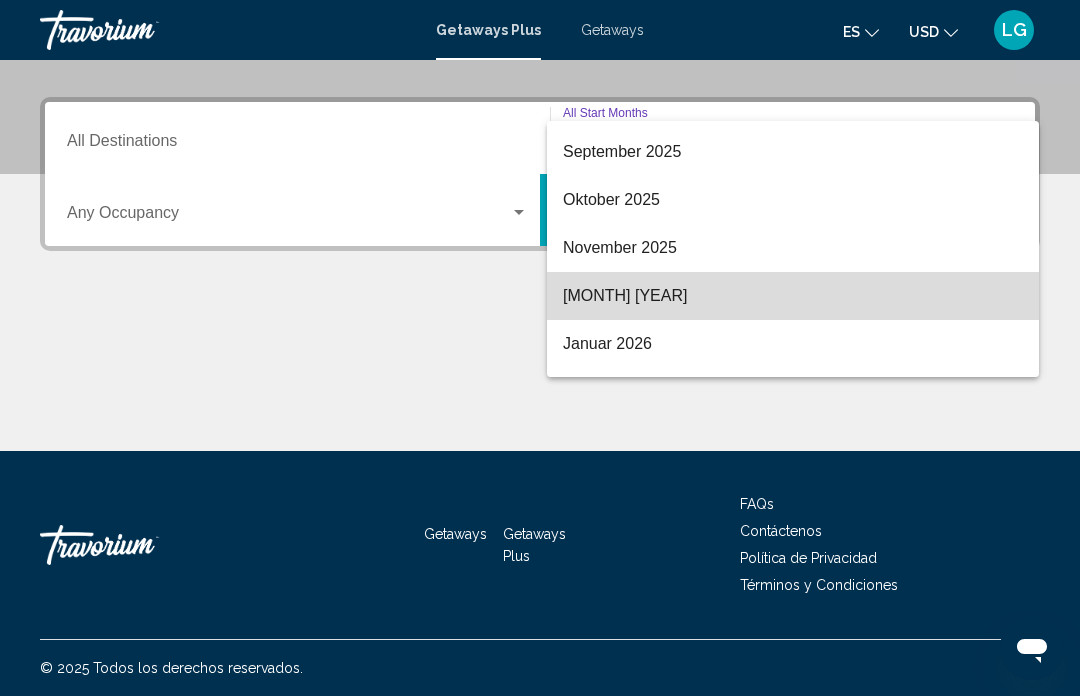 click on "Dezember 2025" at bounding box center [793, 296] 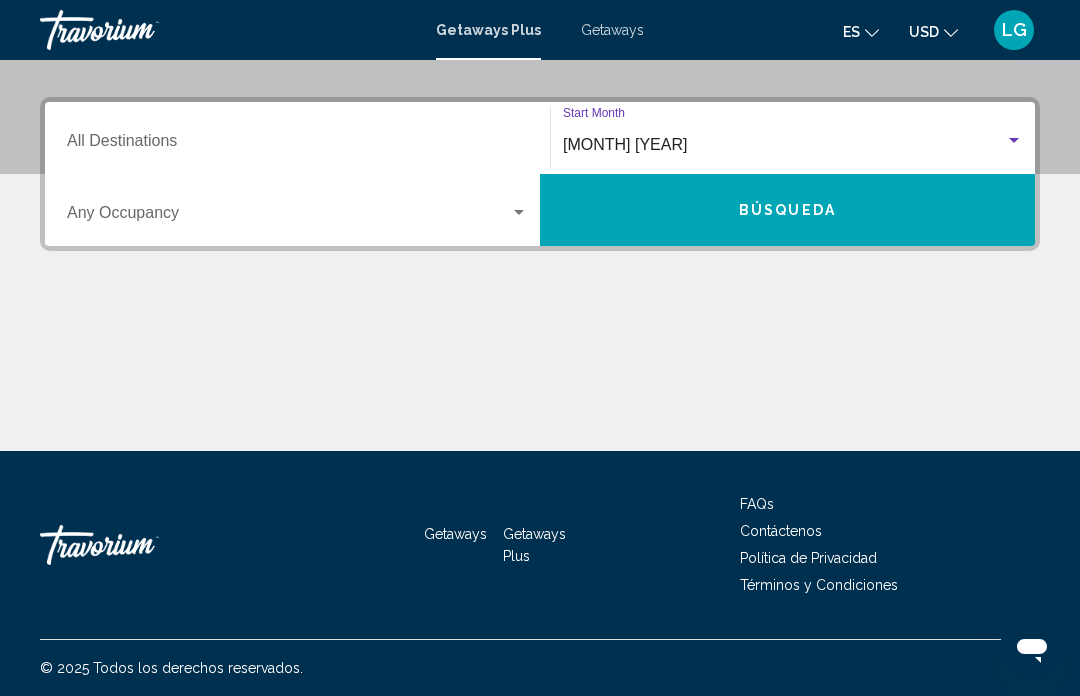click at bounding box center [288, 217] 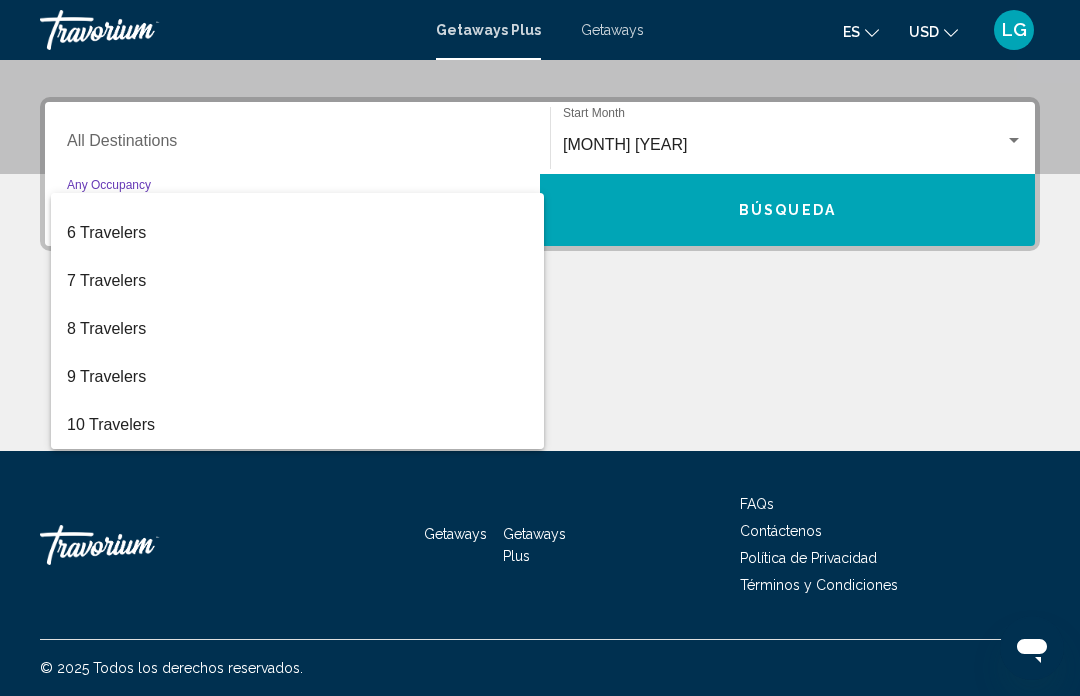 scroll, scrollTop: 224, scrollLeft: 0, axis: vertical 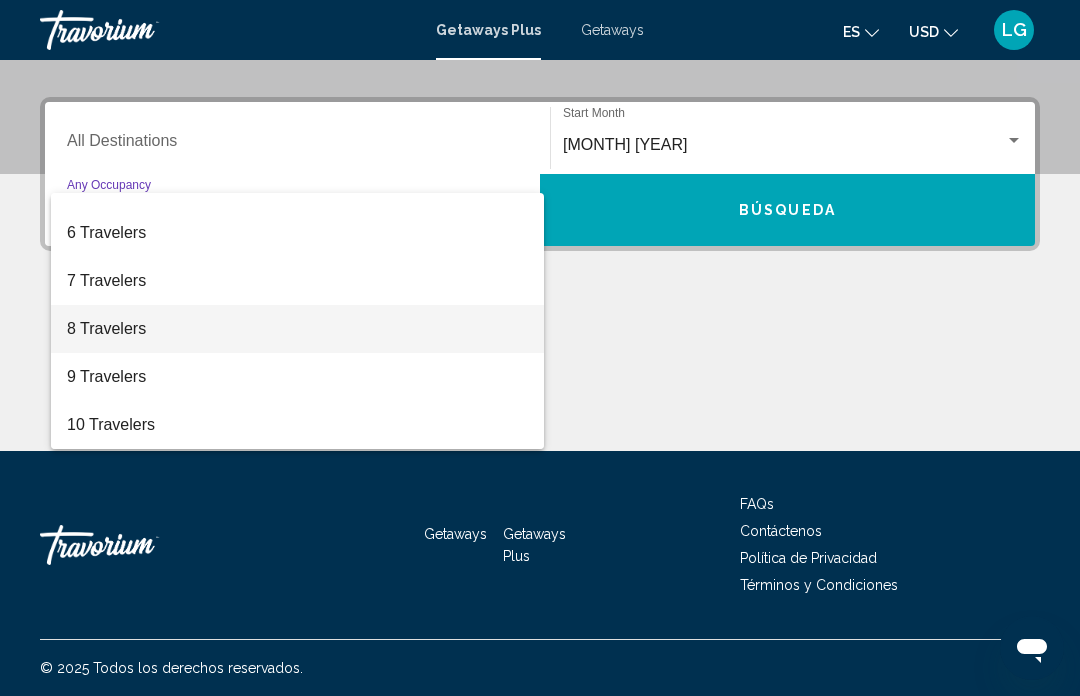 click on "8 Travelers" at bounding box center [297, 329] 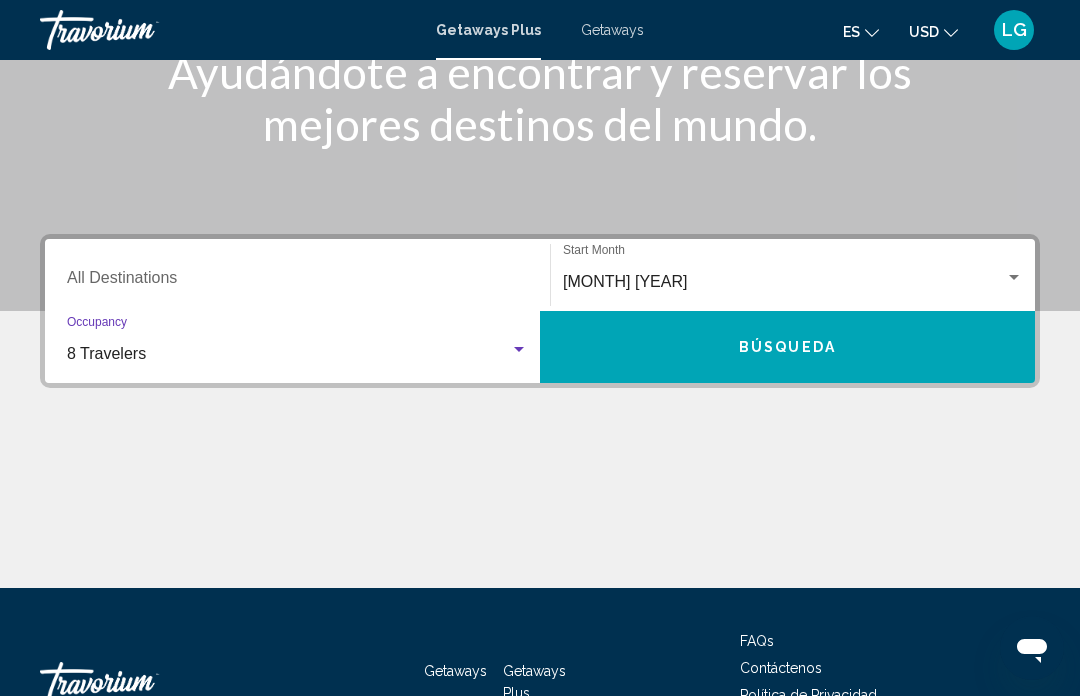 click on "Destination All Destinations" at bounding box center (297, 282) 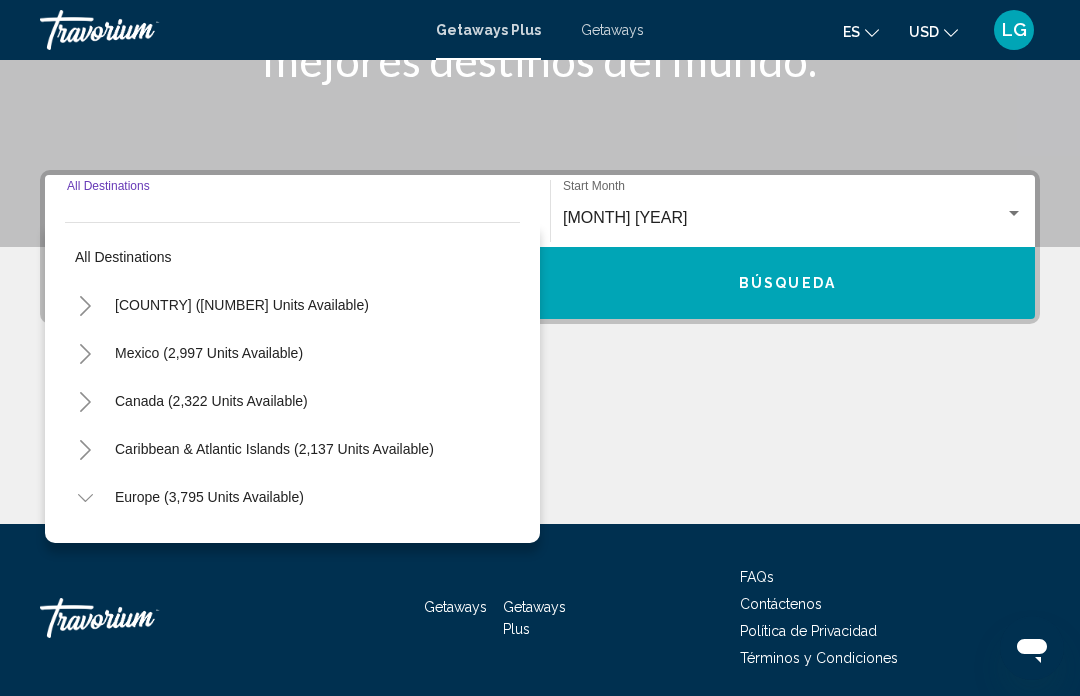scroll, scrollTop: 357, scrollLeft: 0, axis: vertical 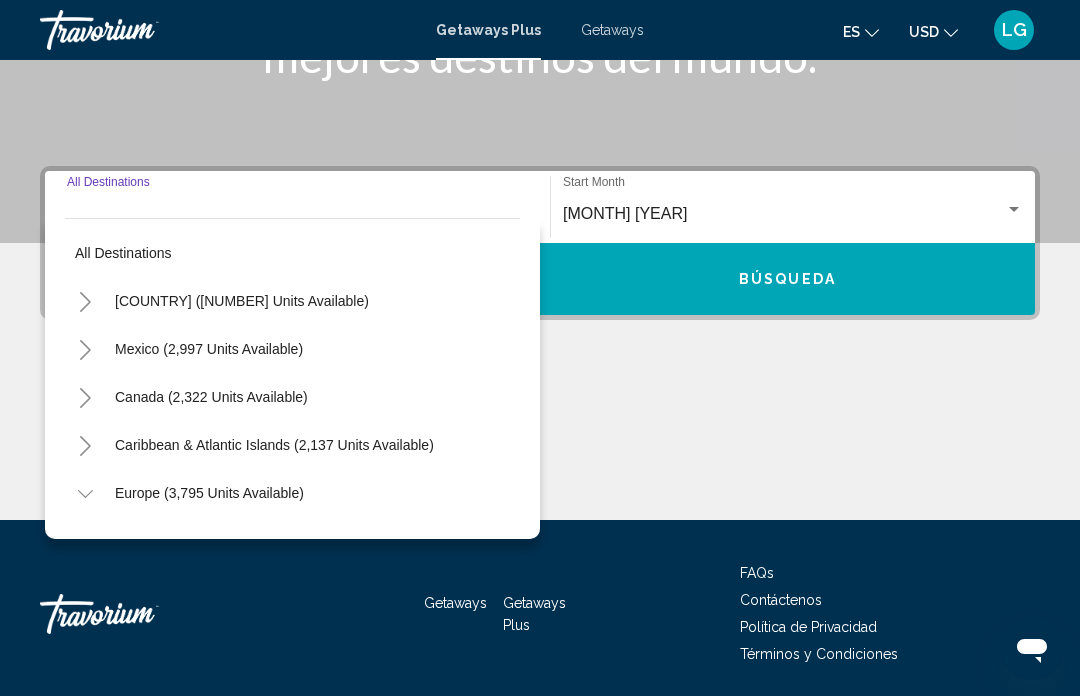 click on "Europe (3,795 units available)" at bounding box center (242, 301) 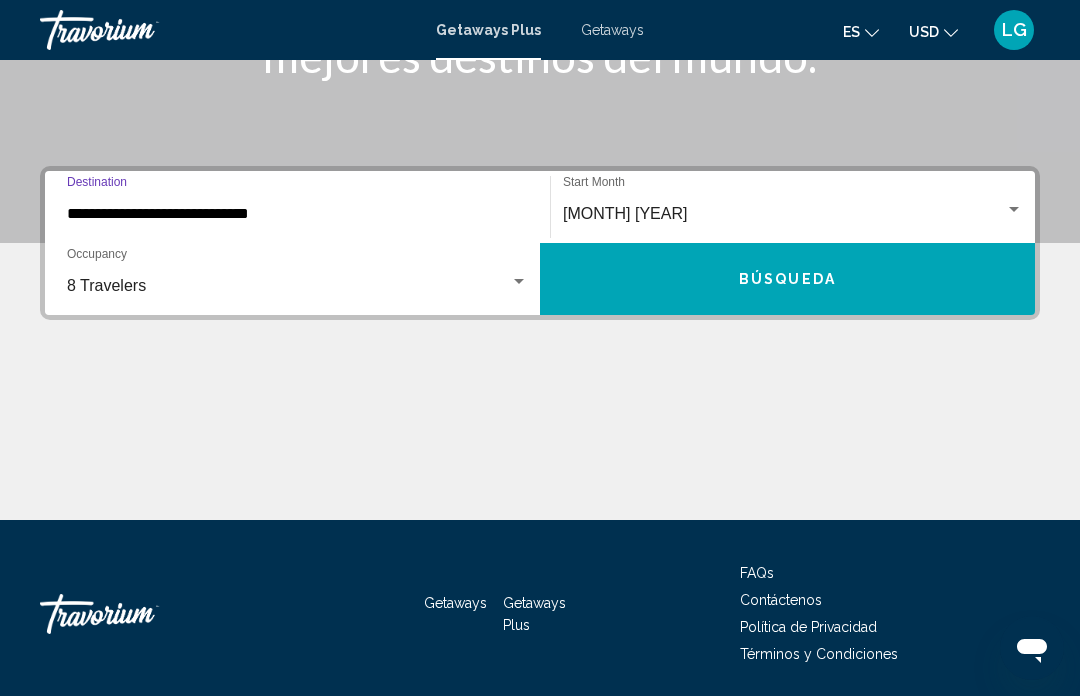 click on "Búsqueda" at bounding box center (787, 280) 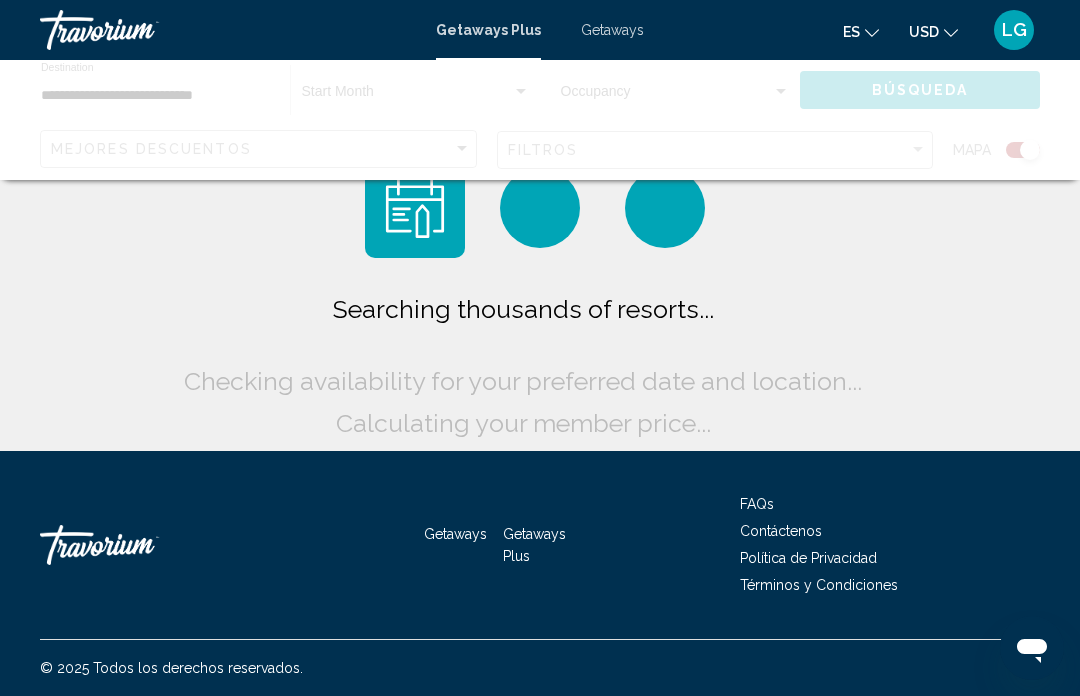 scroll, scrollTop: 0, scrollLeft: 0, axis: both 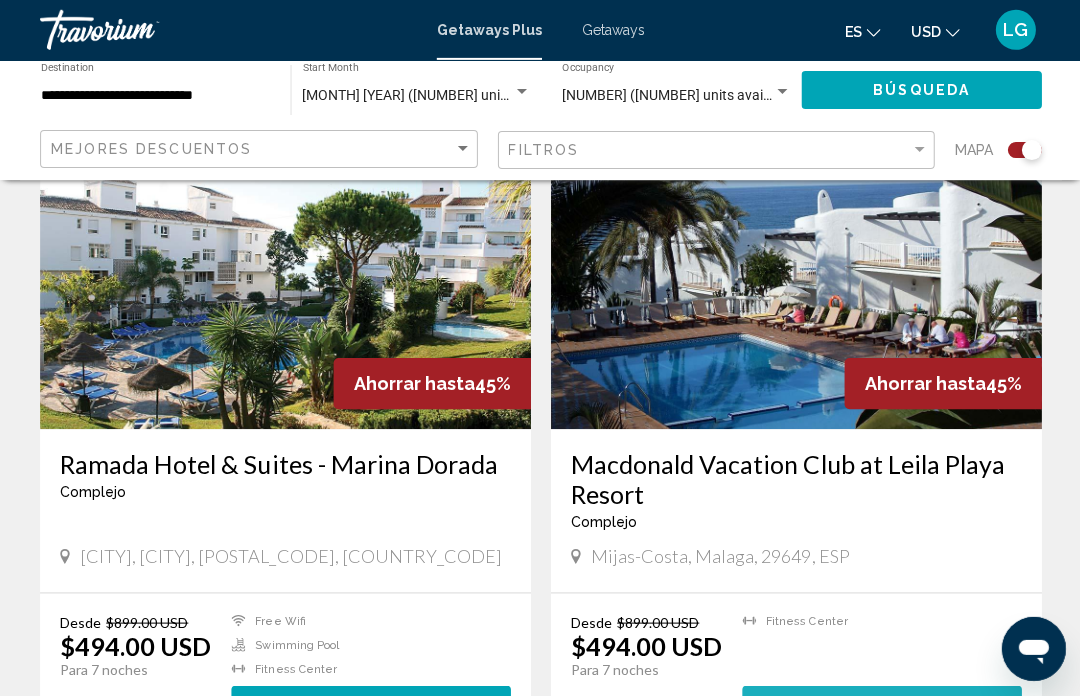 click on "1 unit" at bounding box center [943, 704] 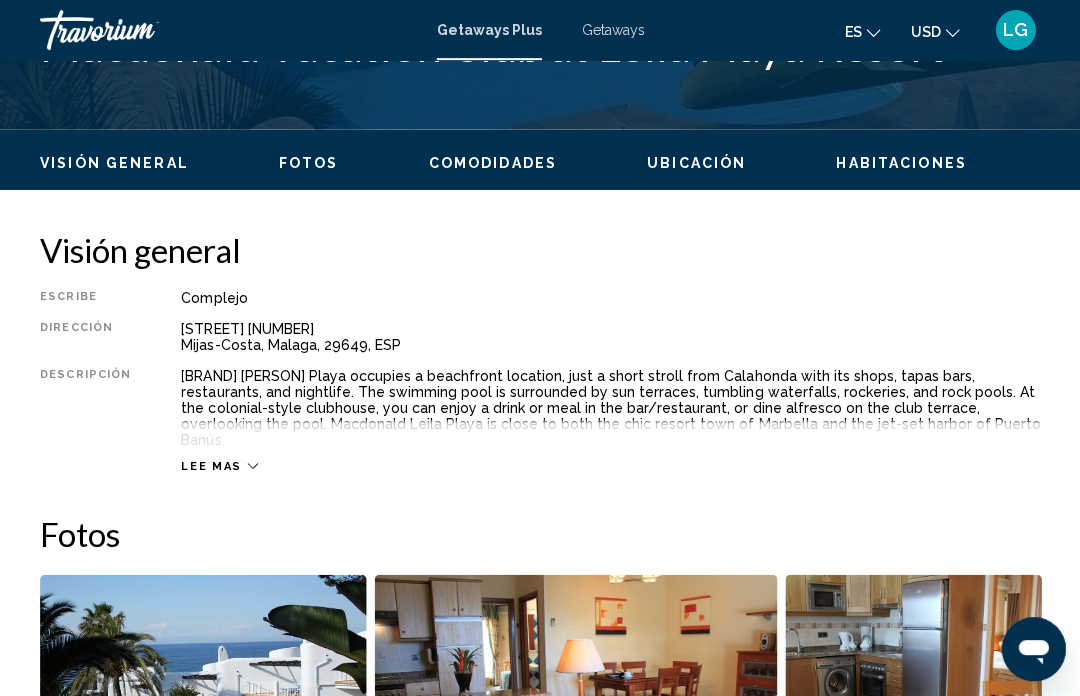 scroll, scrollTop: 879, scrollLeft: 0, axis: vertical 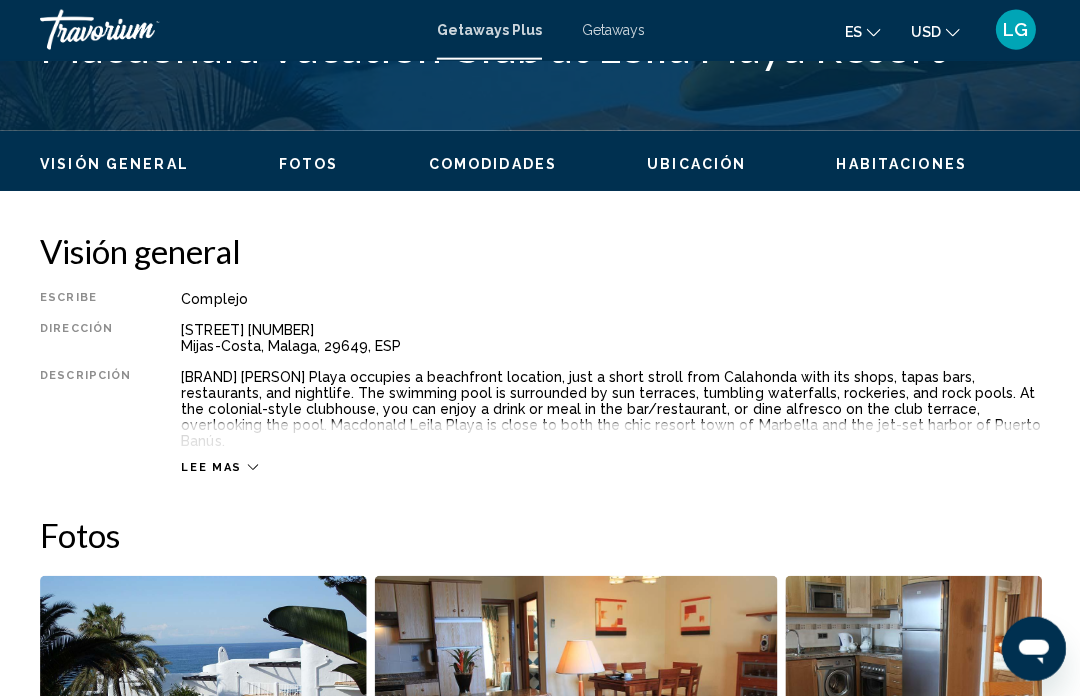 click on "Lee mas" at bounding box center [219, 466] 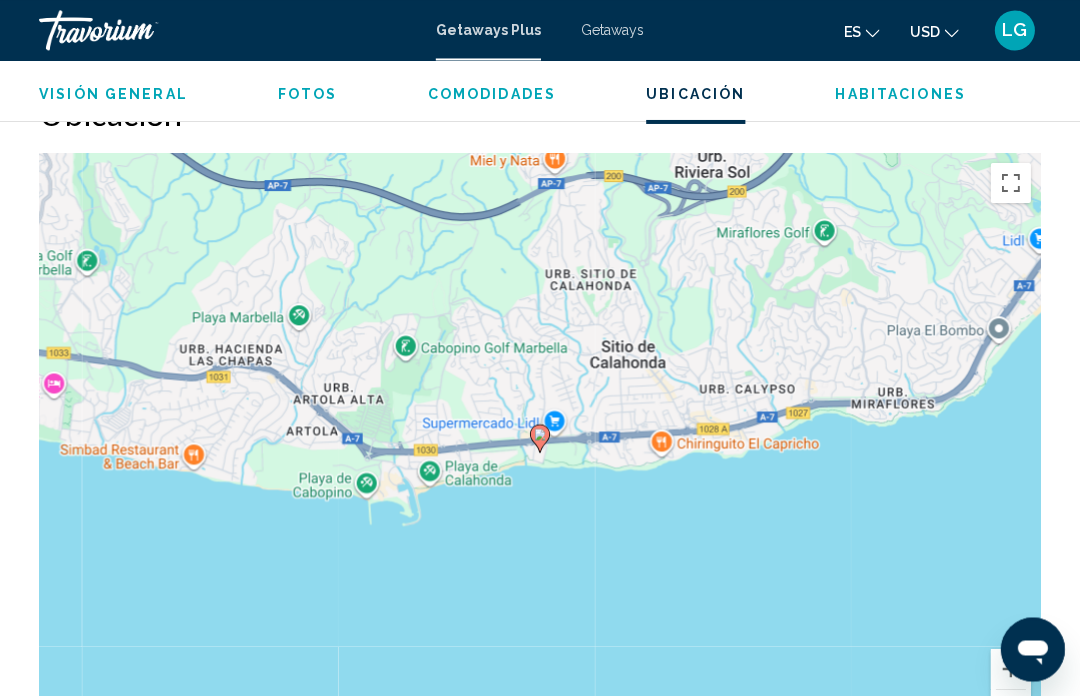 scroll, scrollTop: 2510, scrollLeft: 0, axis: vertical 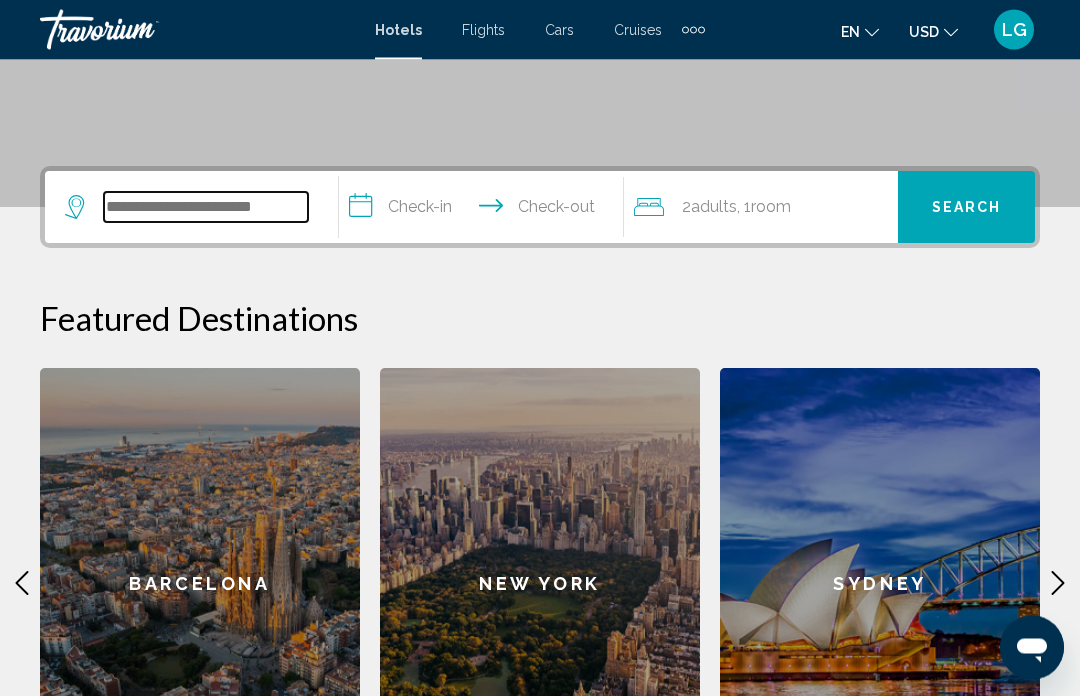 click at bounding box center (206, 208) 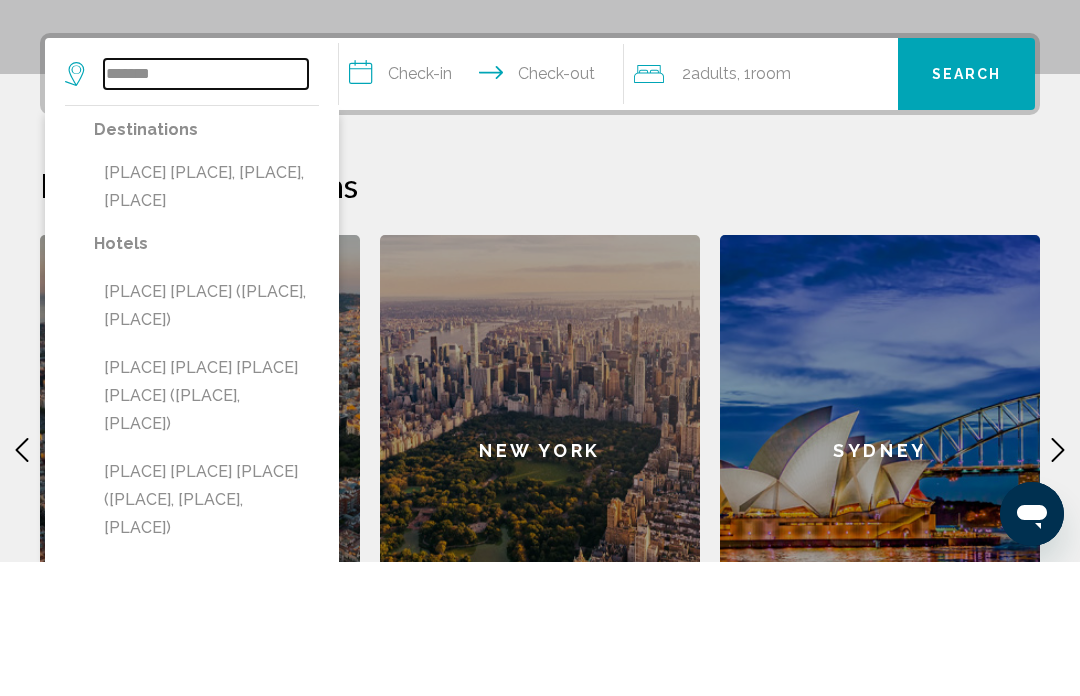 type on "*******" 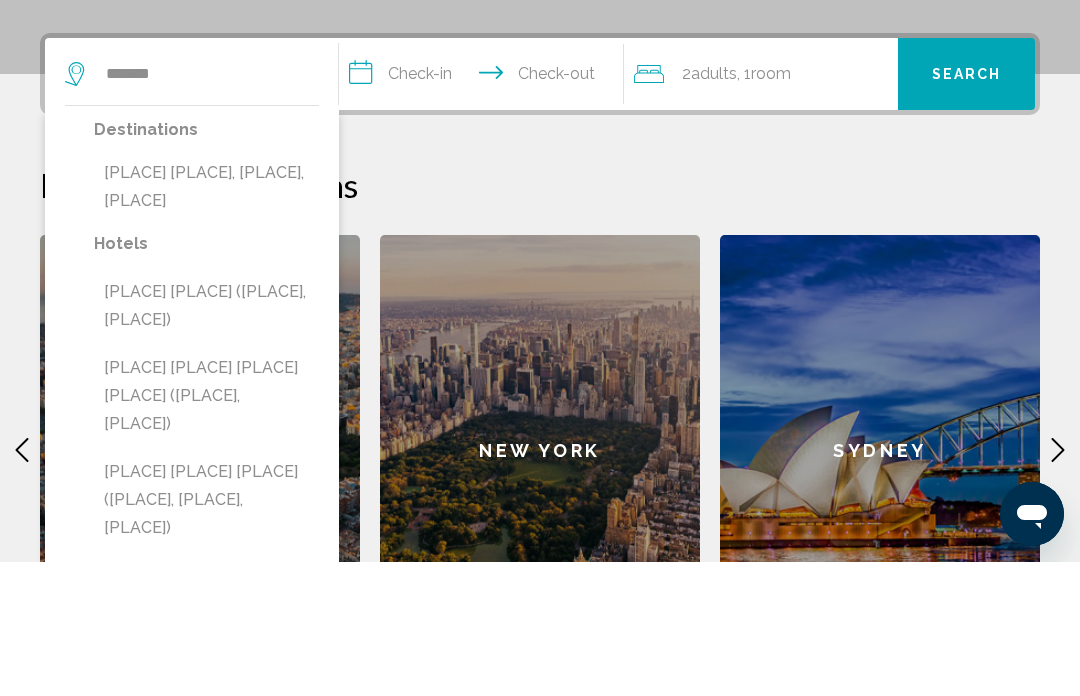 click on "[PLACE] [PLACE], [PLACE], [PLACE]" at bounding box center (206, 321) 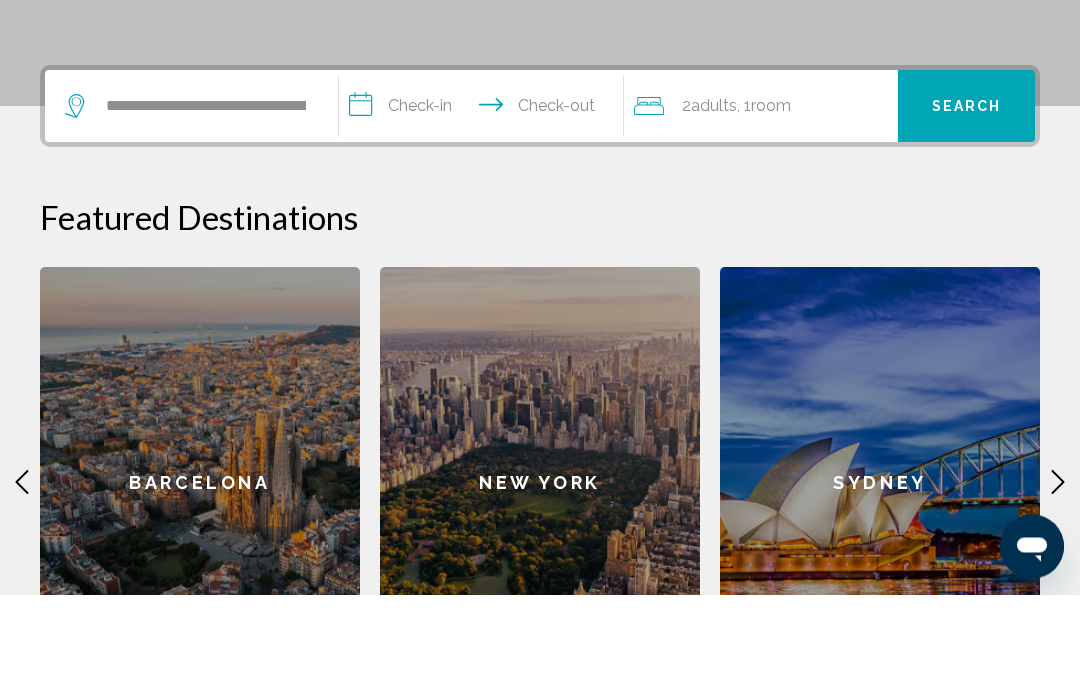 click on "**********" at bounding box center [485, 211] 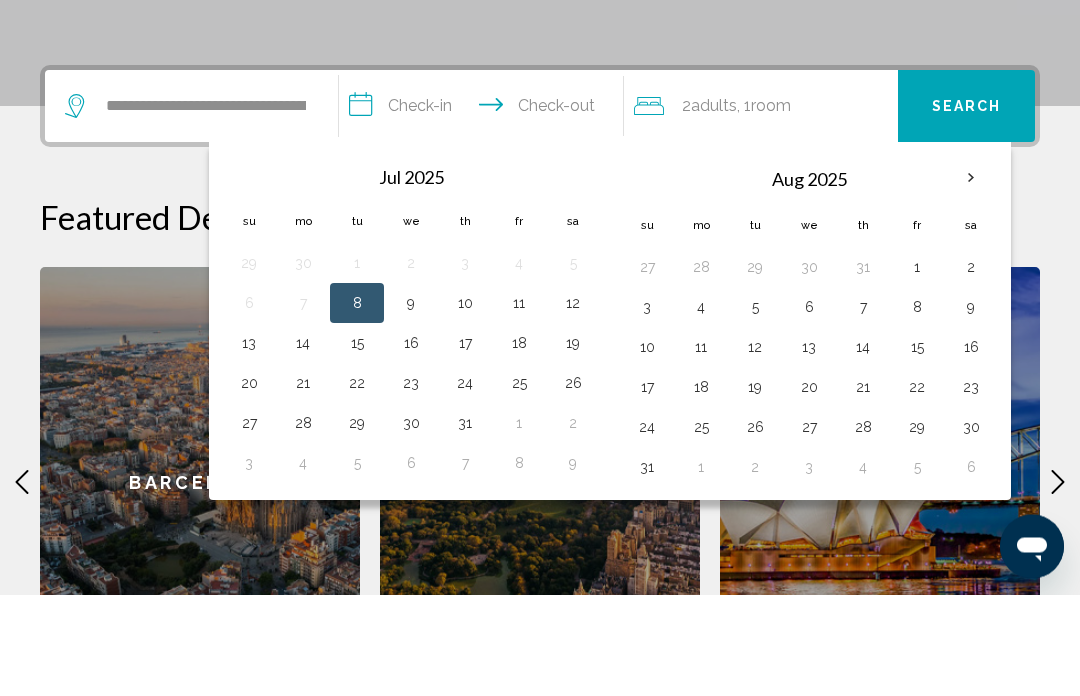 scroll, scrollTop: 494, scrollLeft: 0, axis: vertical 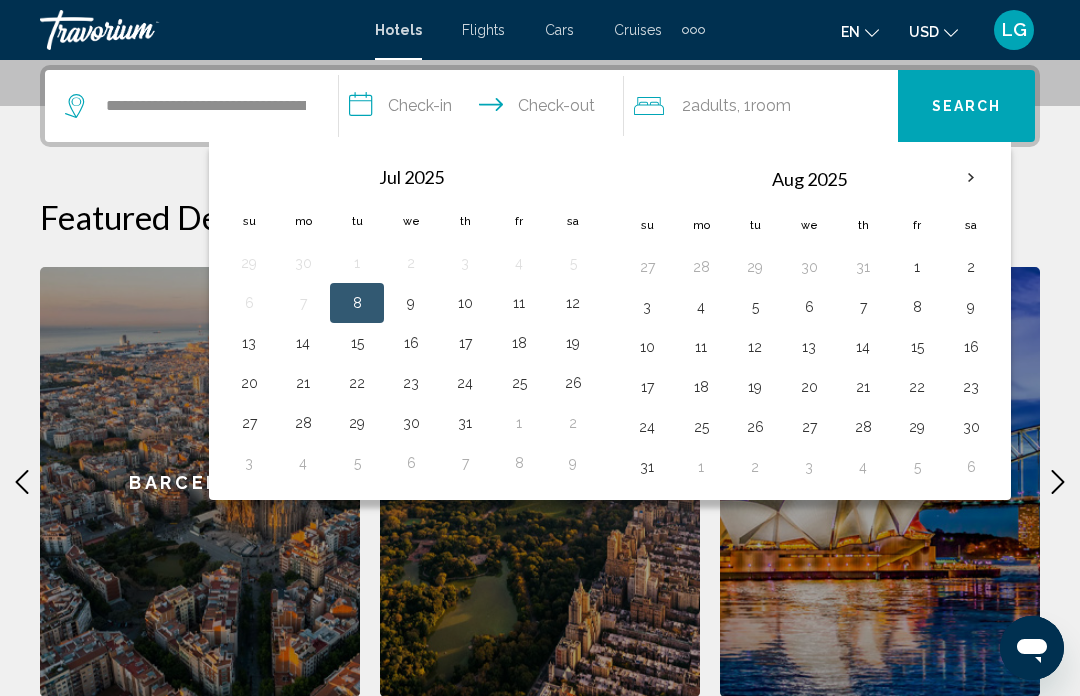 click on "9" at bounding box center (971, 307) 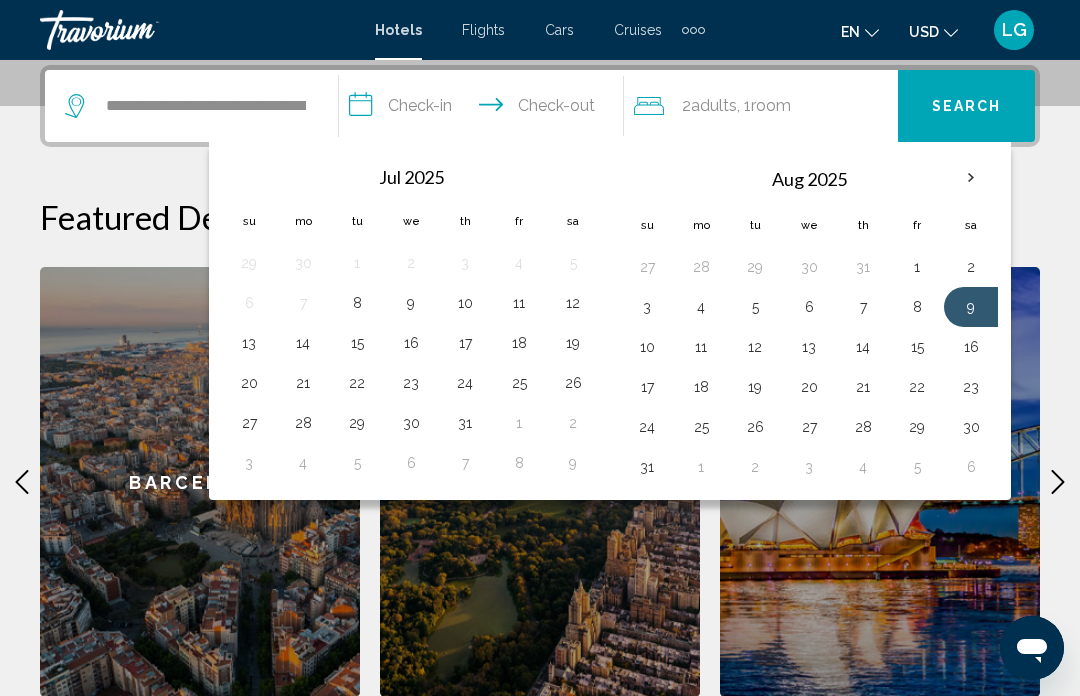 click on "16" at bounding box center (971, 347) 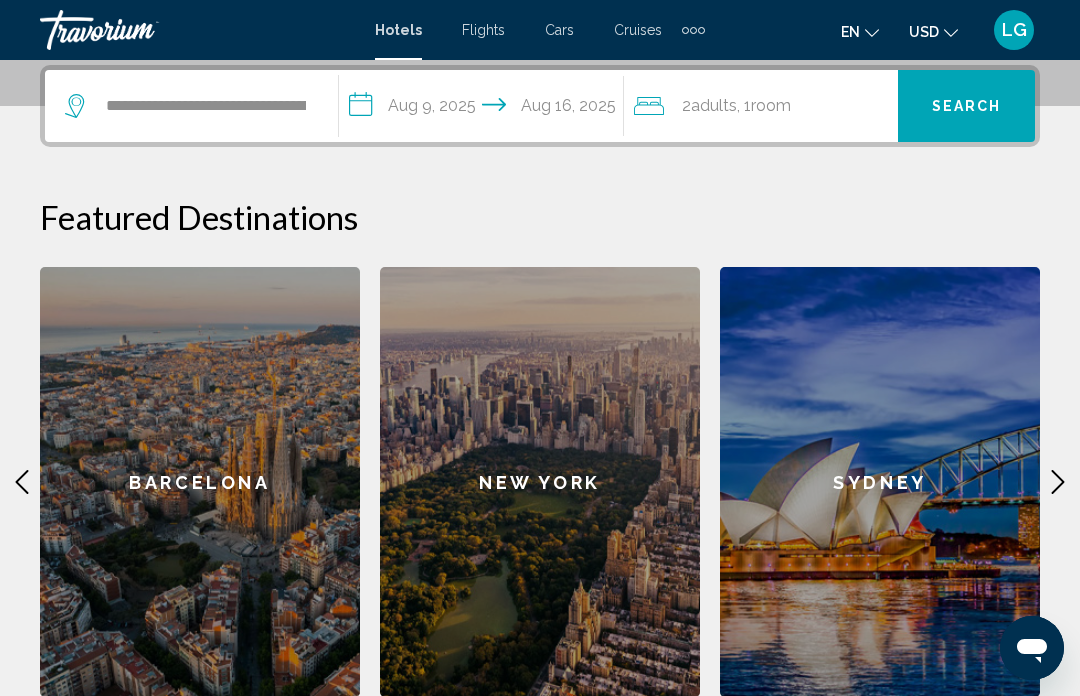 click on "Search" at bounding box center [967, 107] 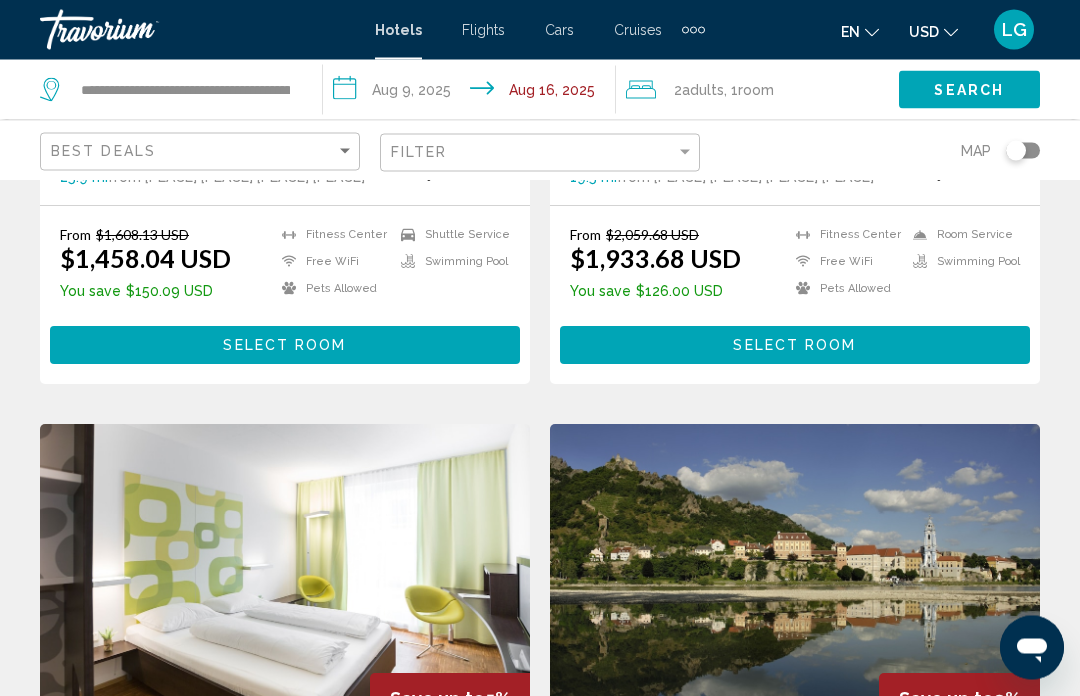 scroll, scrollTop: 0, scrollLeft: 0, axis: both 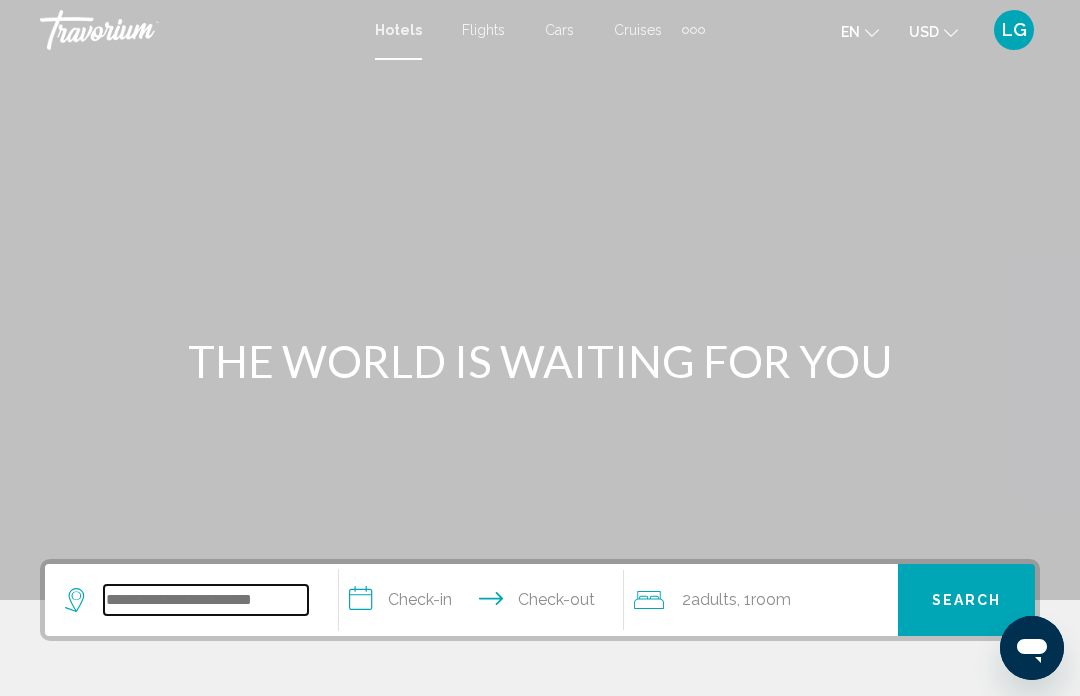 click at bounding box center (206, 600) 